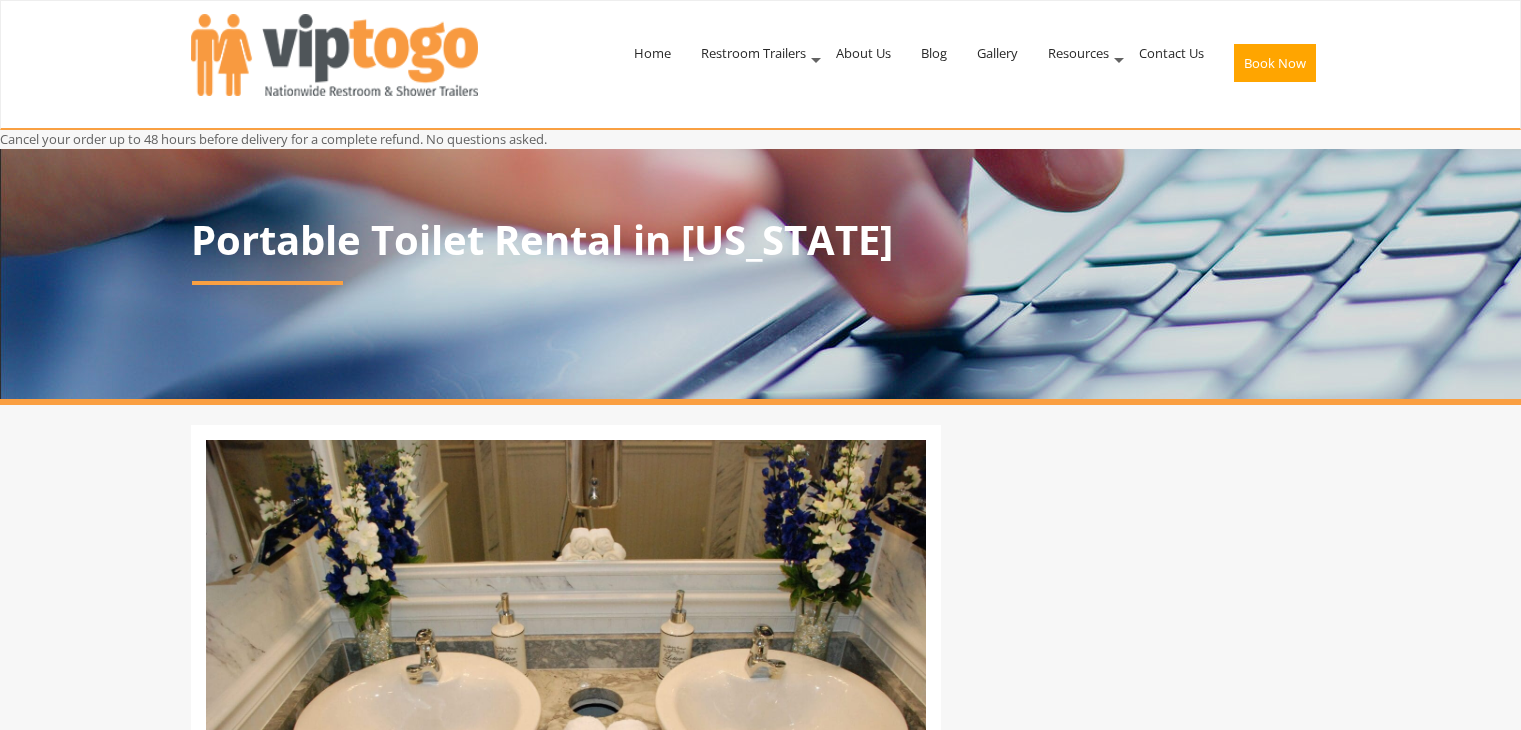 scroll, scrollTop: 0, scrollLeft: 0, axis: both 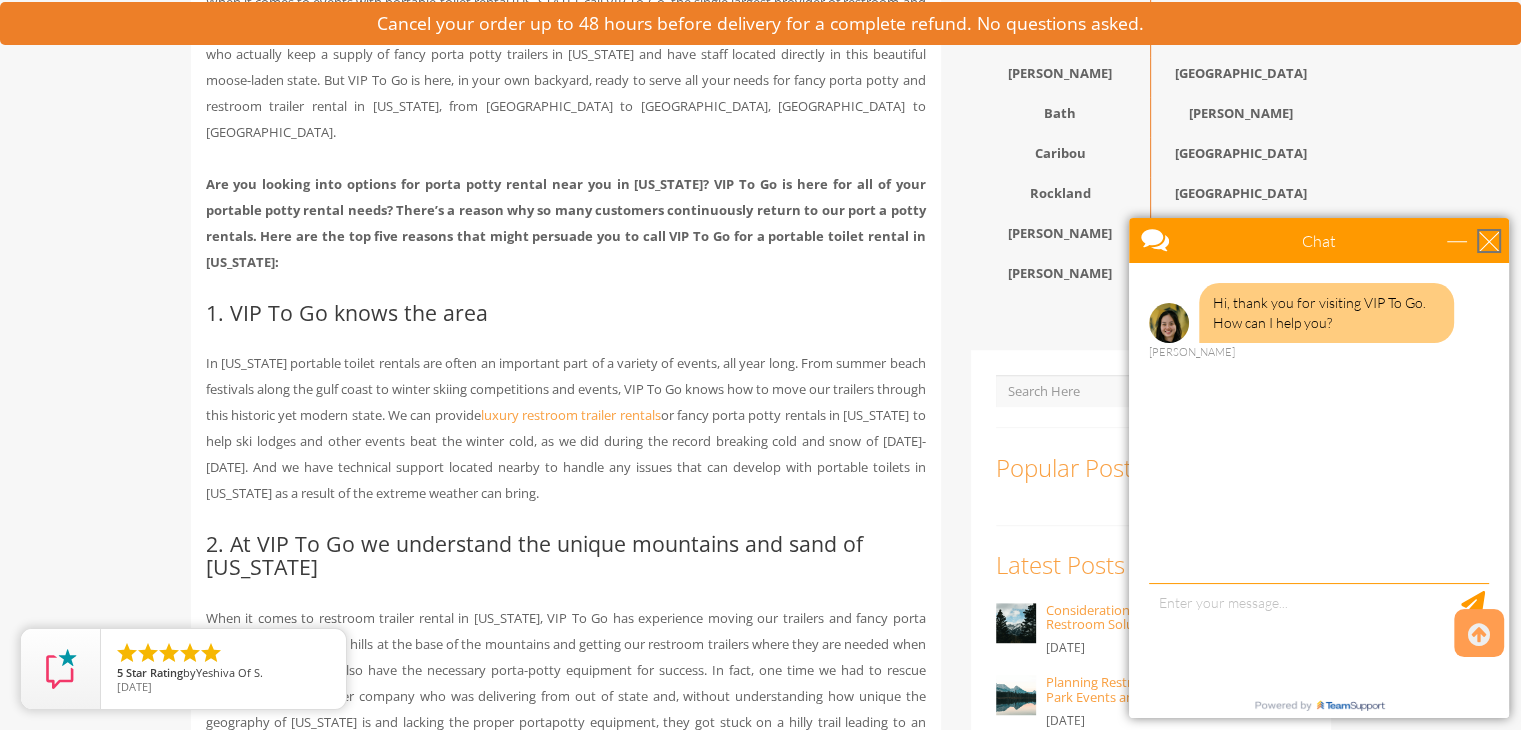 click at bounding box center (1489, 241) 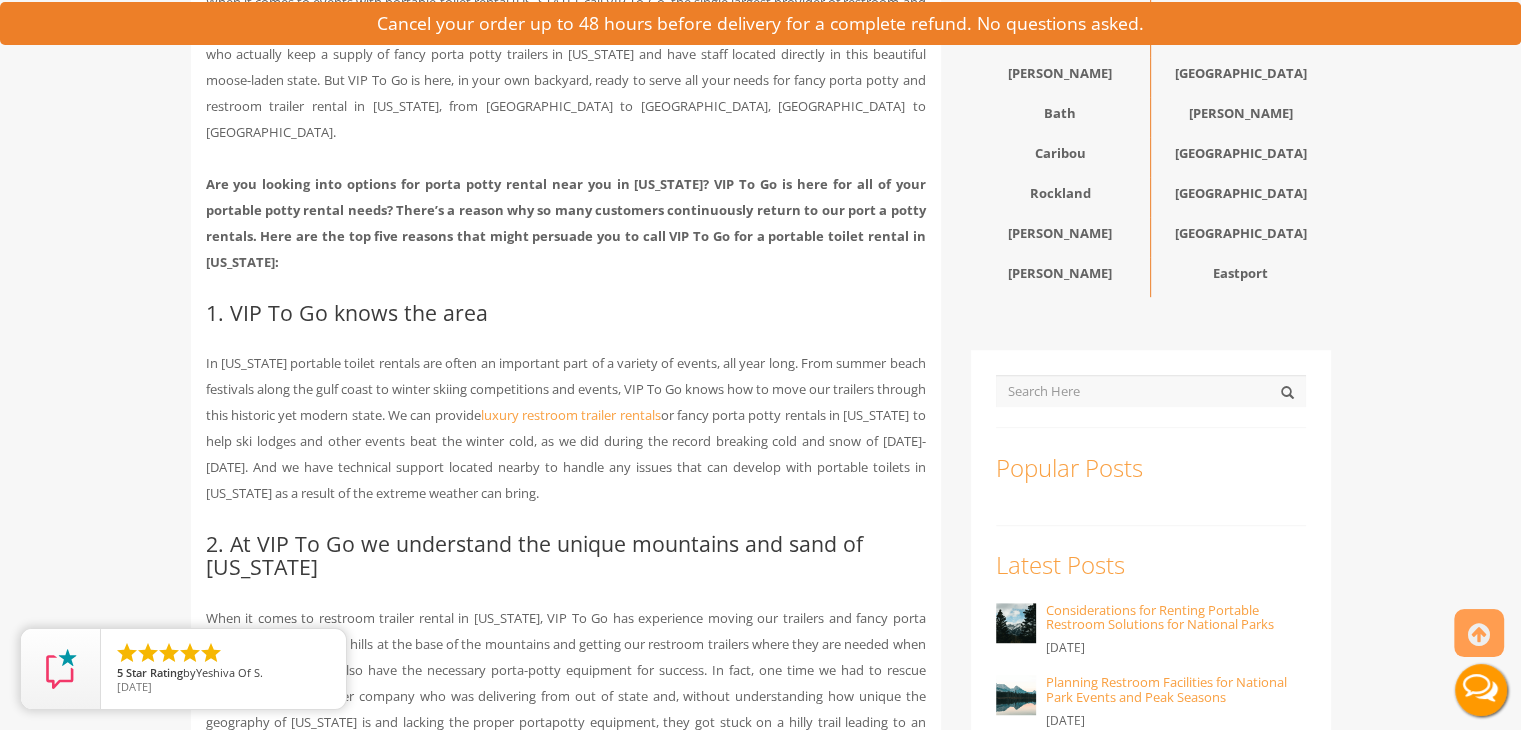 scroll, scrollTop: 0, scrollLeft: 0, axis: both 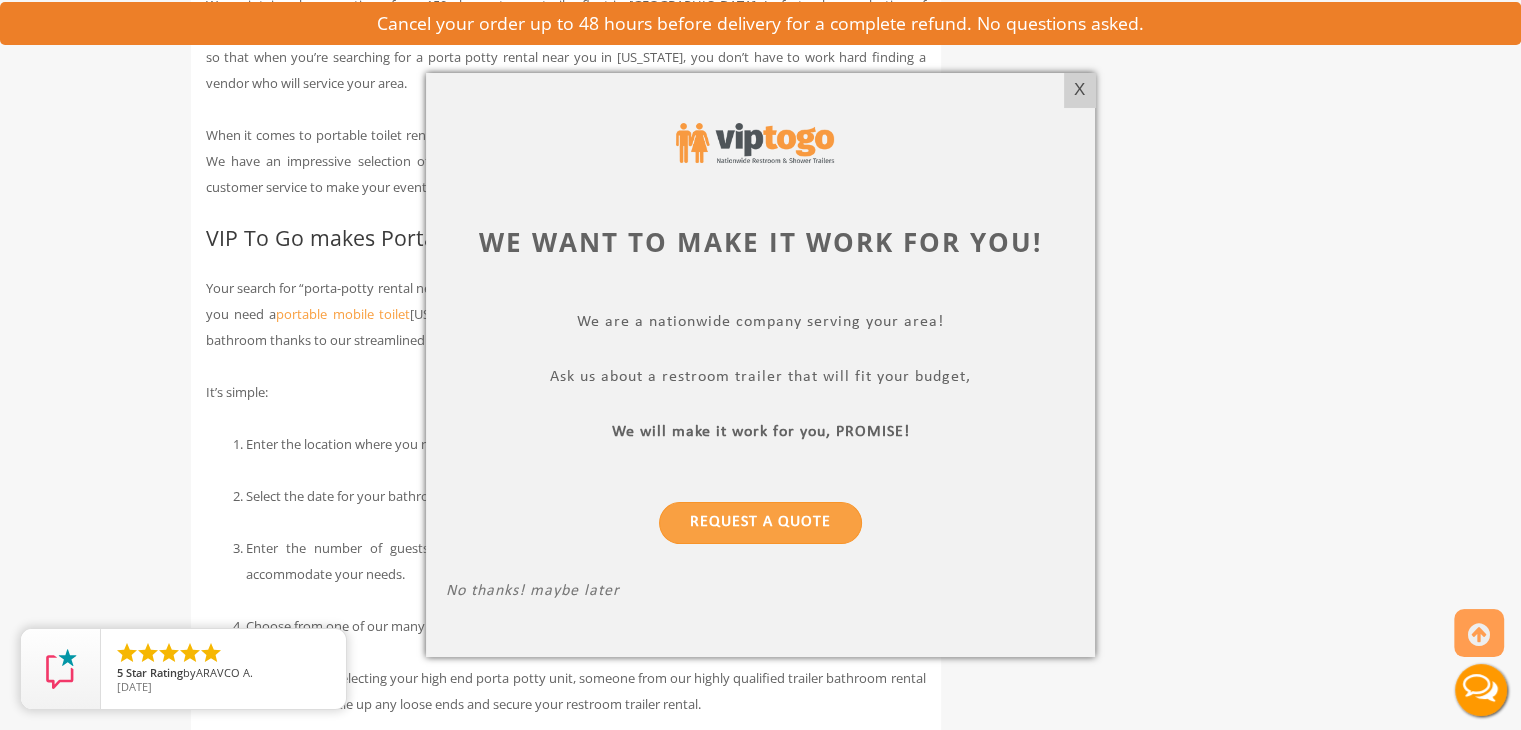 click on "We want to make it work for you! We are a nationwide company serving your area! Ask us about a restroom trailer that will fit your budget, We will make it work for you, PROMISE! Request a Quote
No thanks! maybe later" at bounding box center [760, 365] 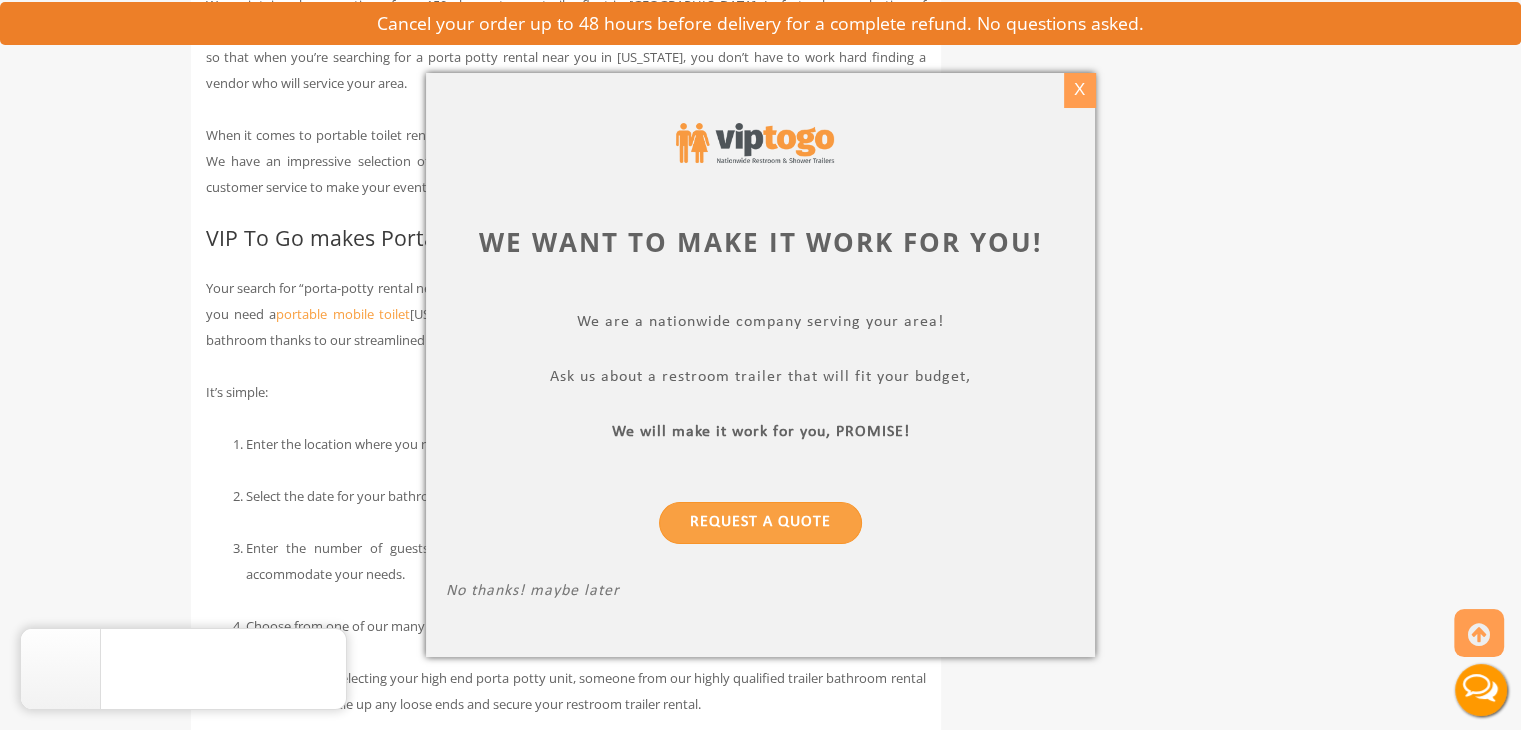 click on "X" at bounding box center (1079, 90) 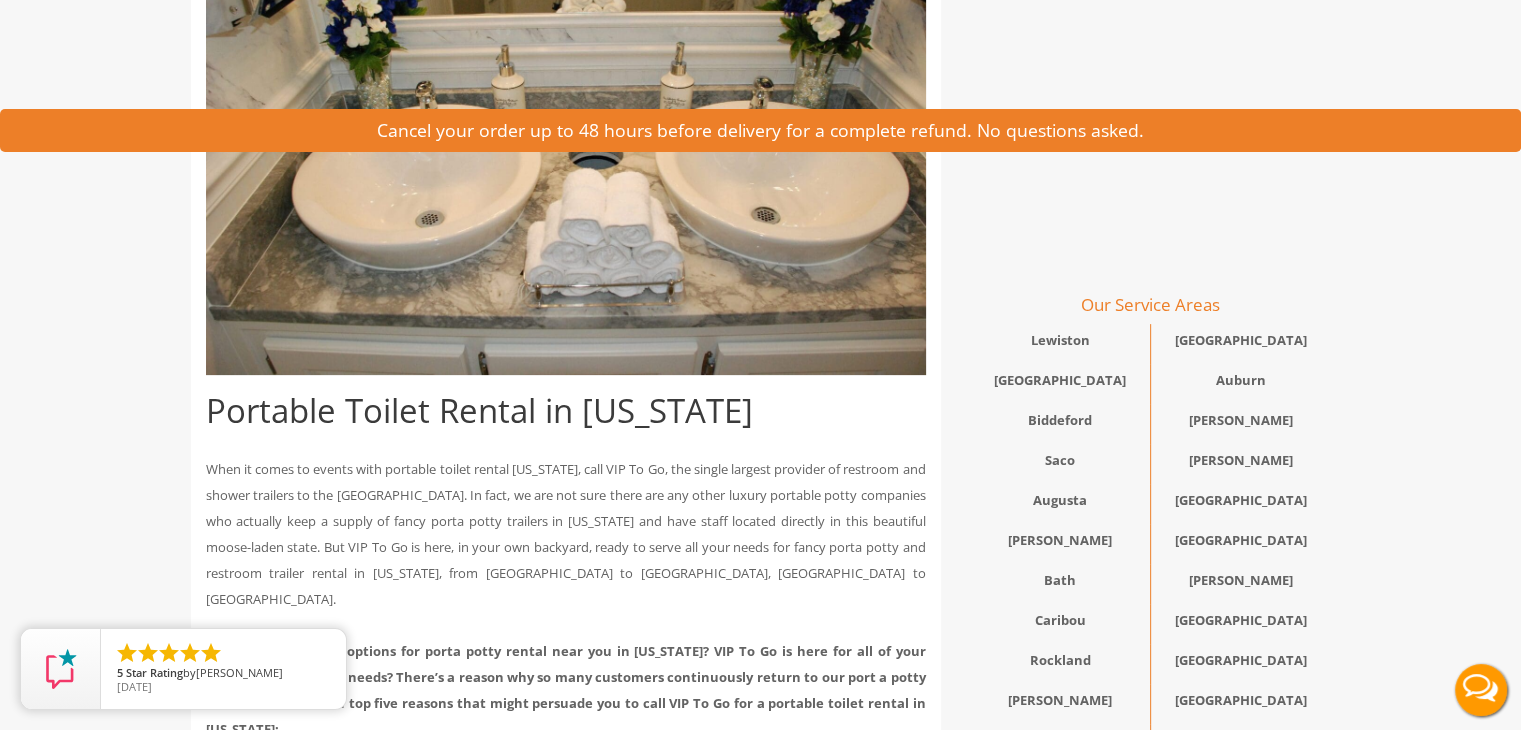 scroll, scrollTop: 0, scrollLeft: 0, axis: both 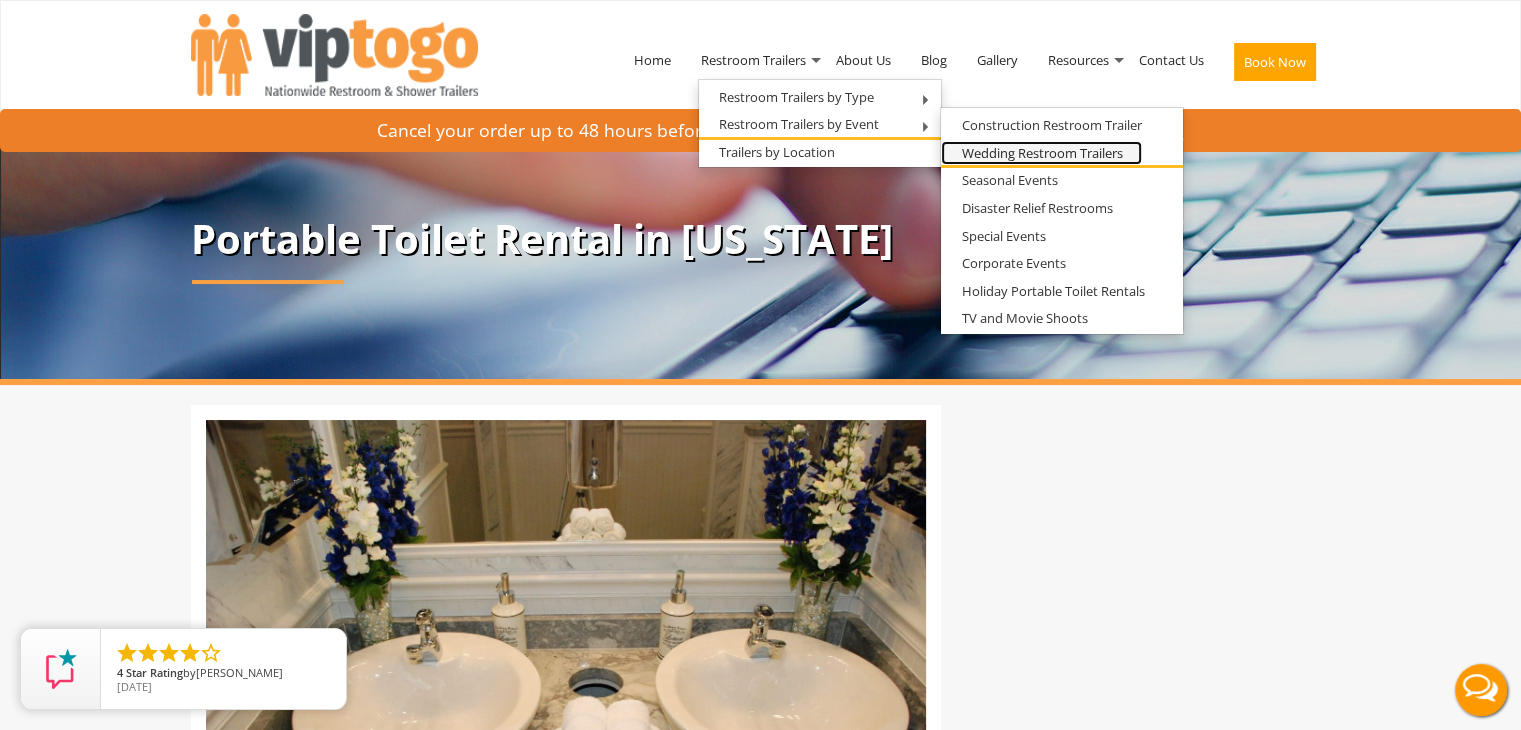 click on "Wedding Restroom Trailers" at bounding box center (1041, 153) 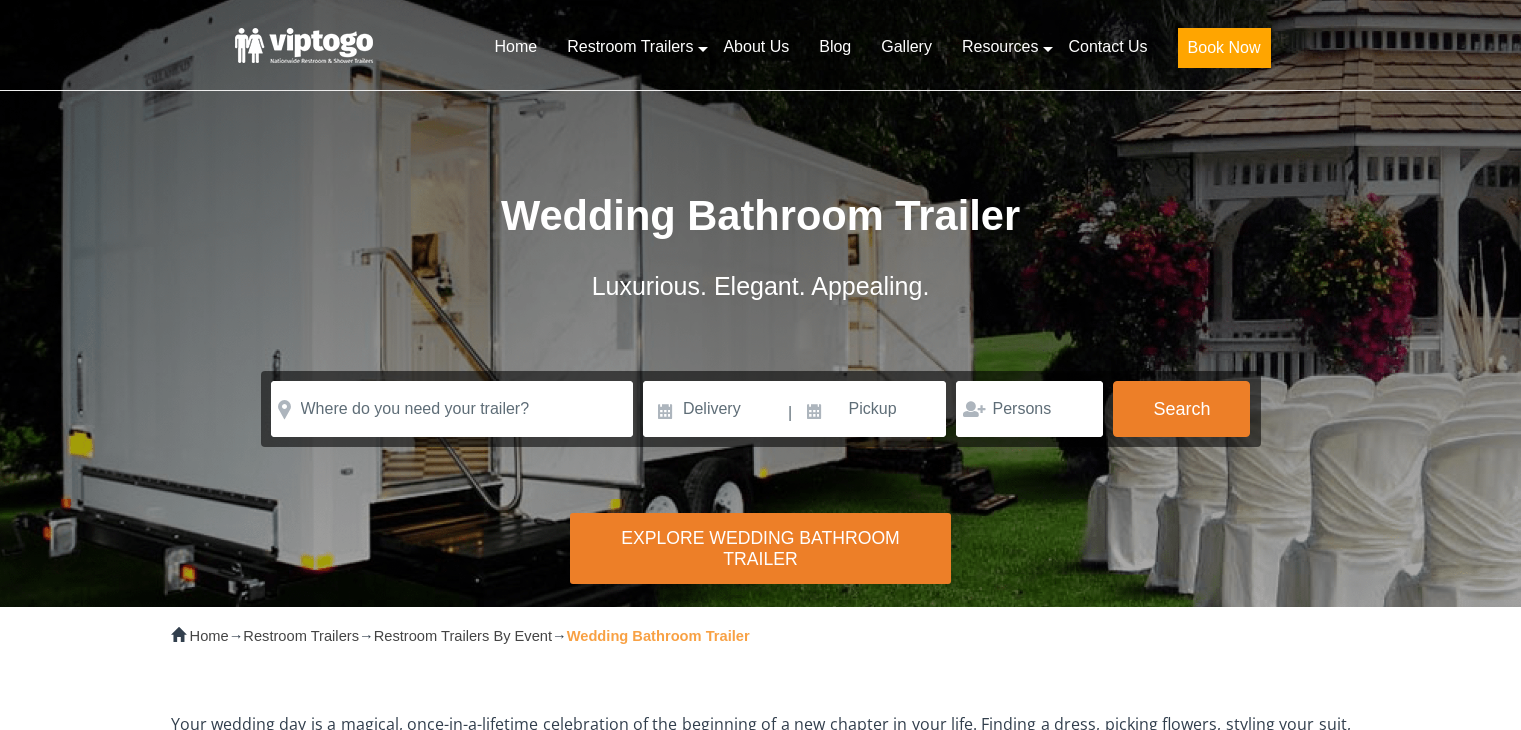 scroll, scrollTop: 0, scrollLeft: 0, axis: both 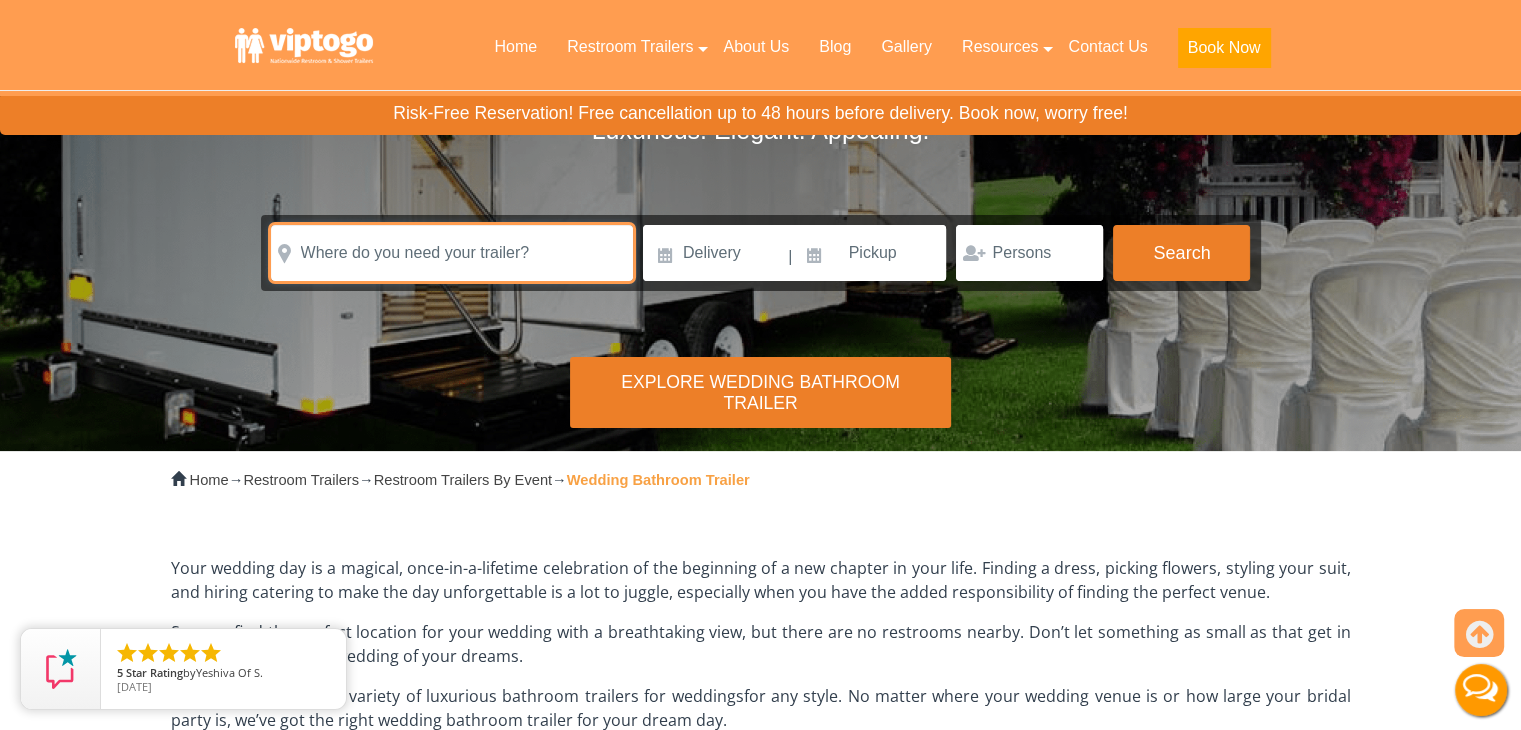click at bounding box center (452, 253) 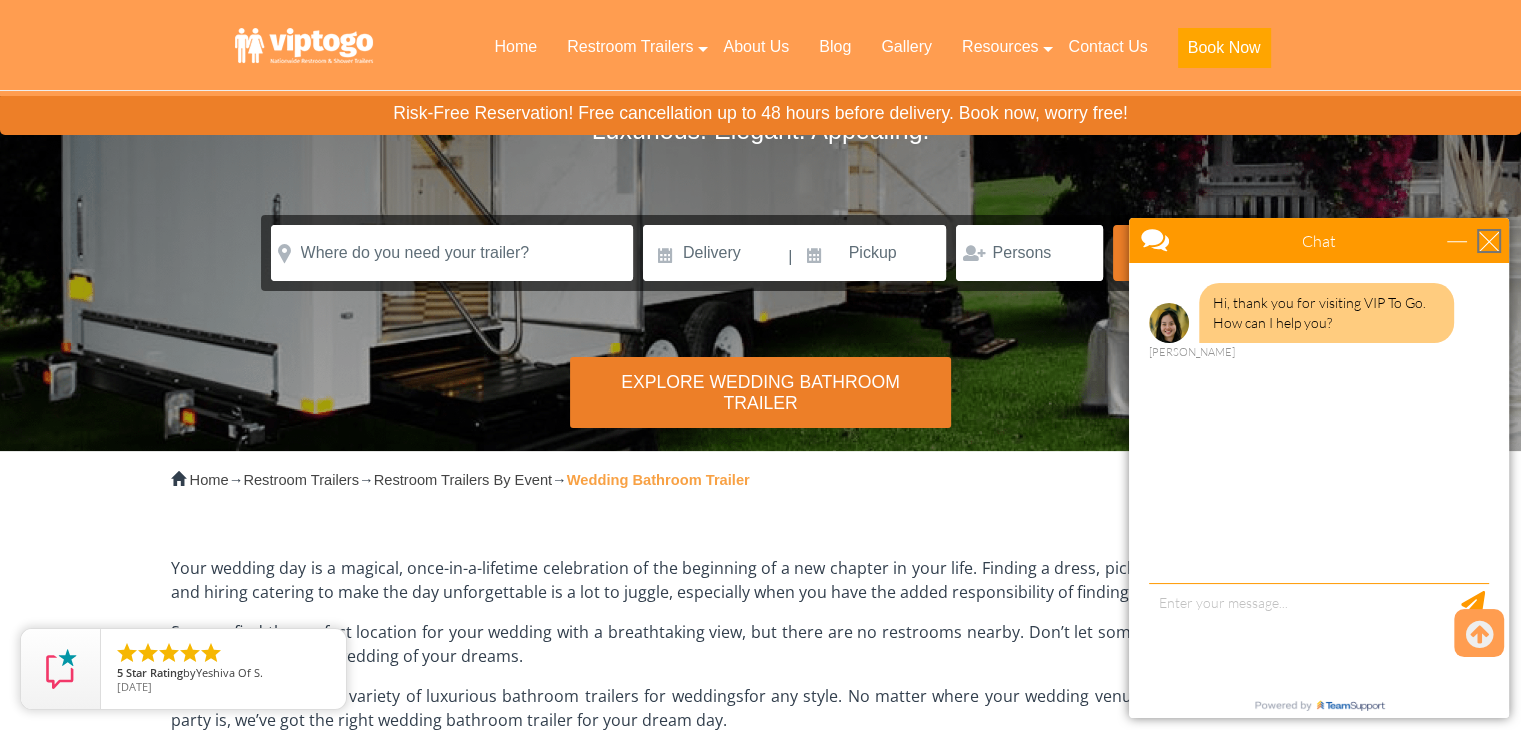 click at bounding box center (1489, 241) 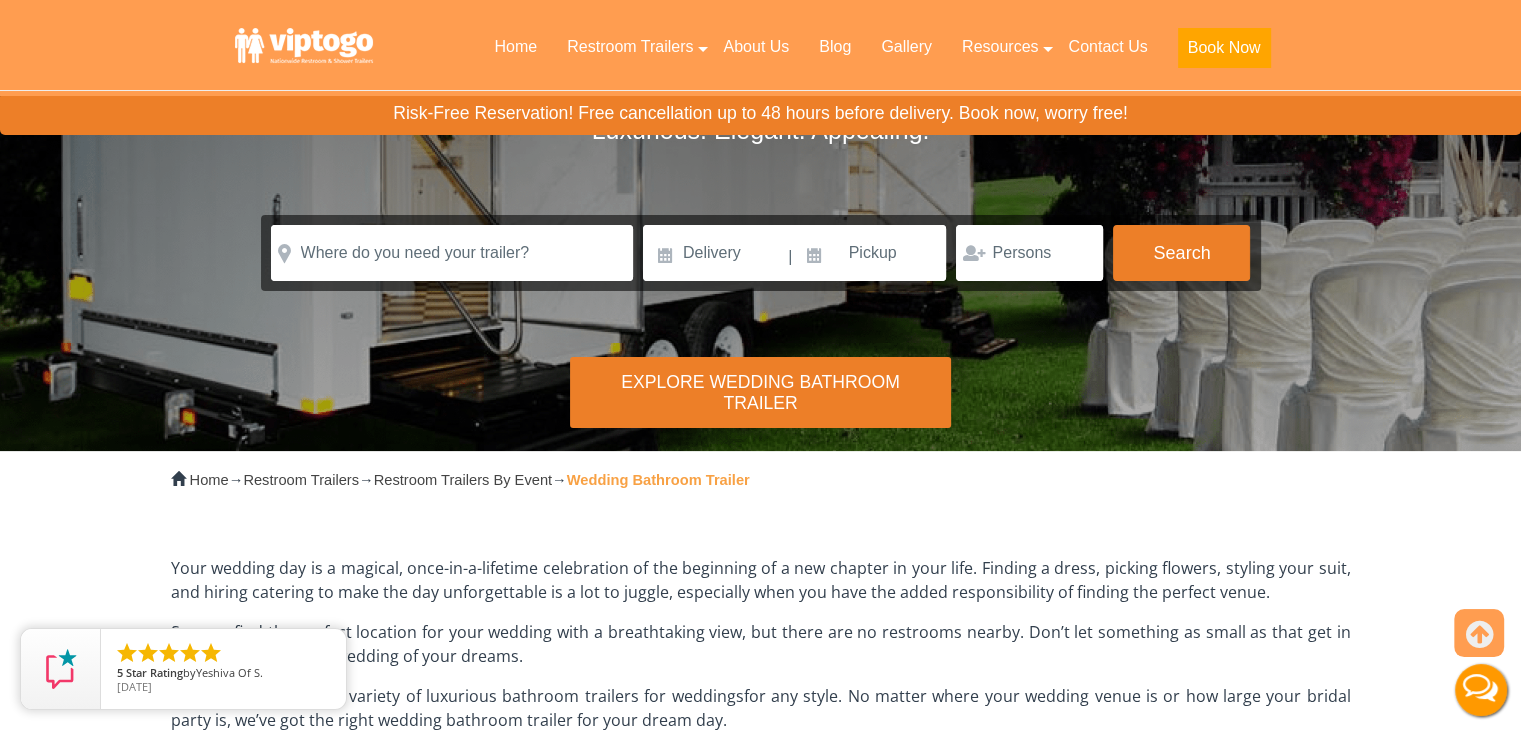 scroll, scrollTop: 0, scrollLeft: 0, axis: both 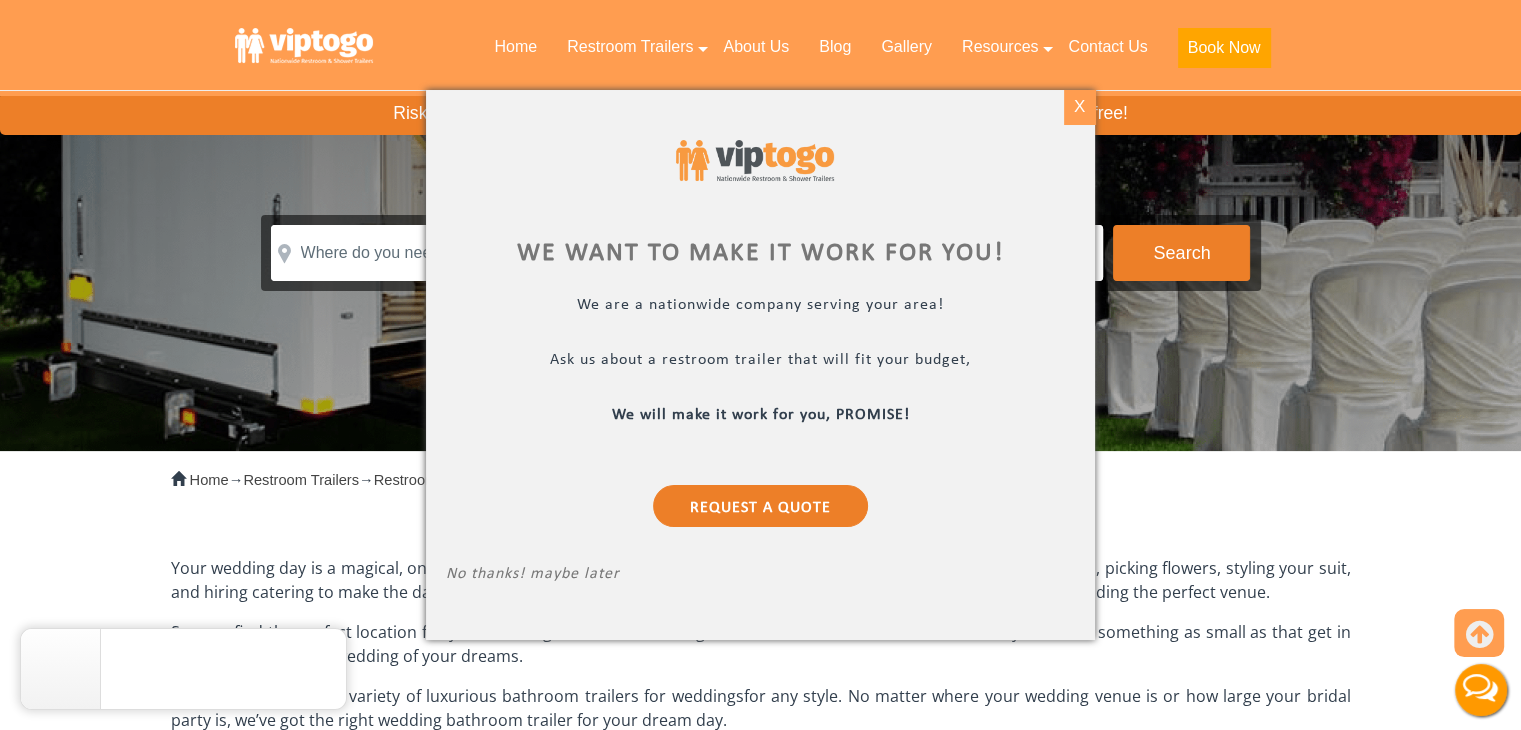 click on "X" at bounding box center [1079, 107] 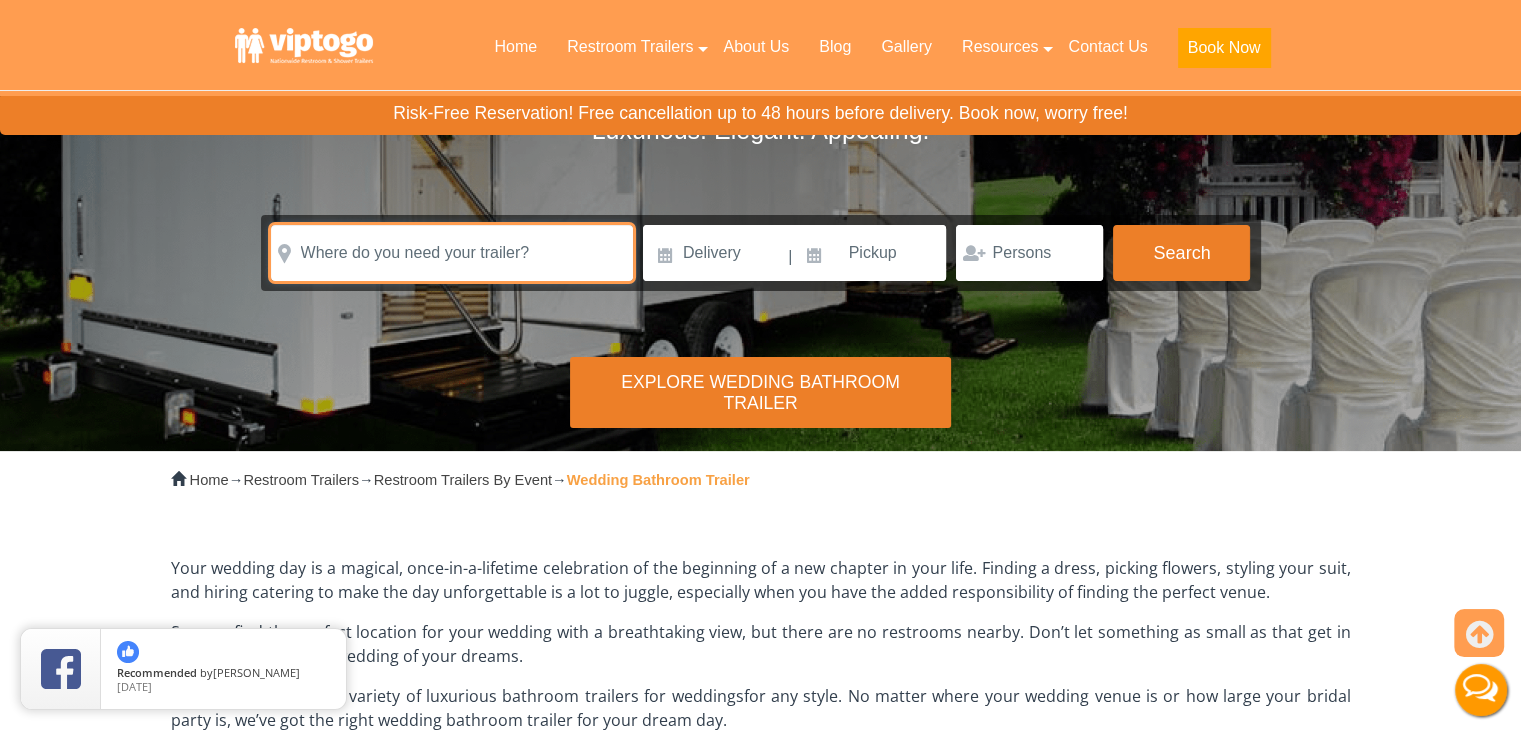 click at bounding box center [452, 253] 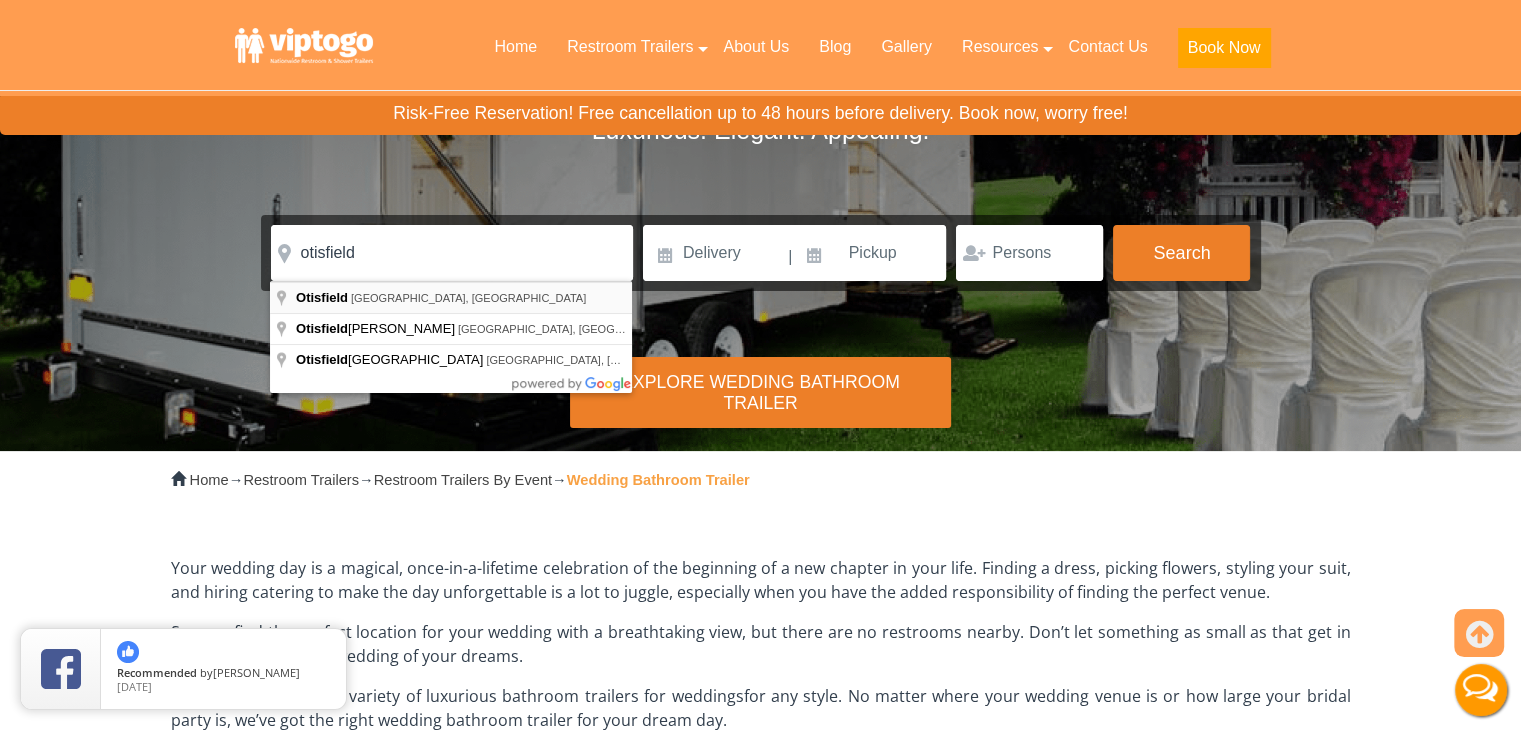 type on "[GEOGRAPHIC_DATA], [GEOGRAPHIC_DATA], [GEOGRAPHIC_DATA]" 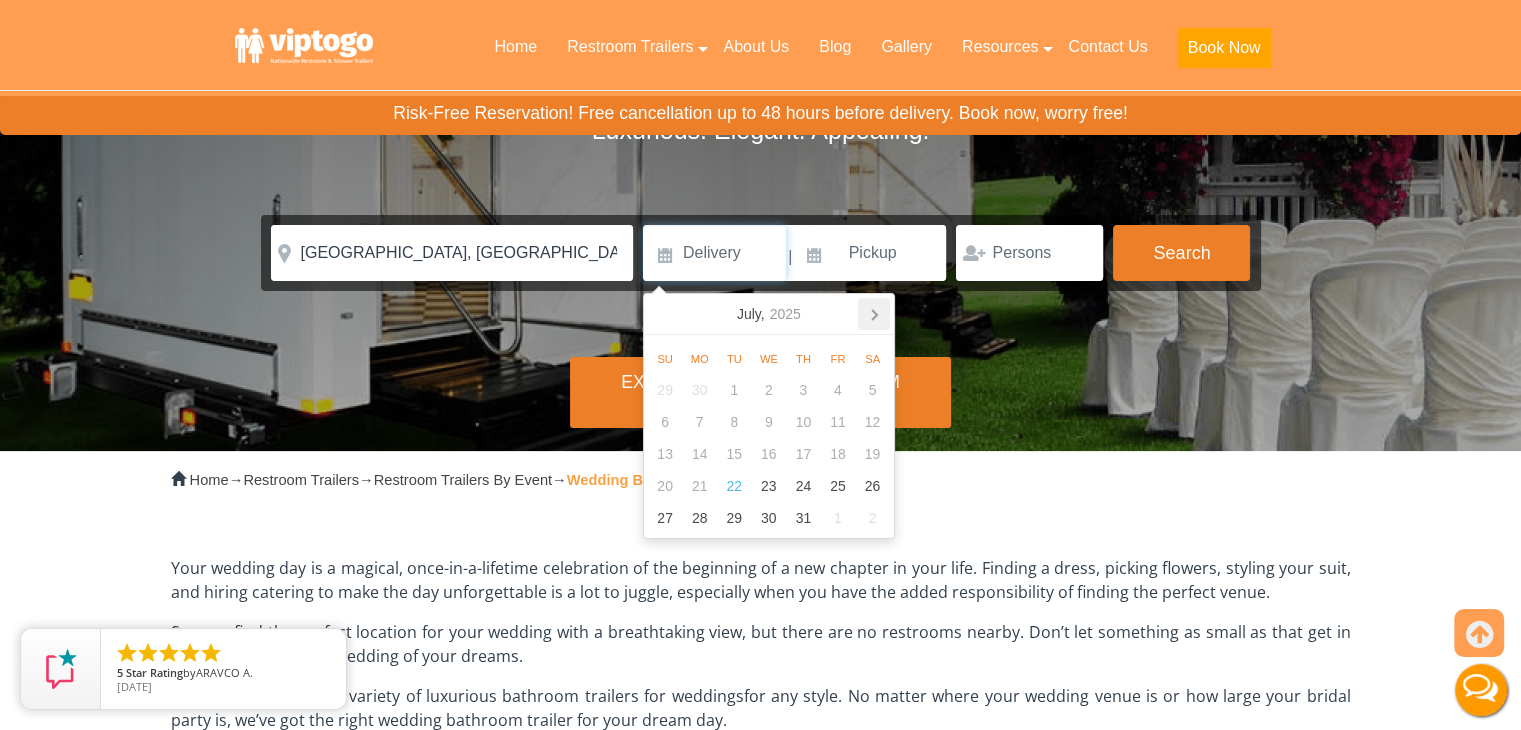 click 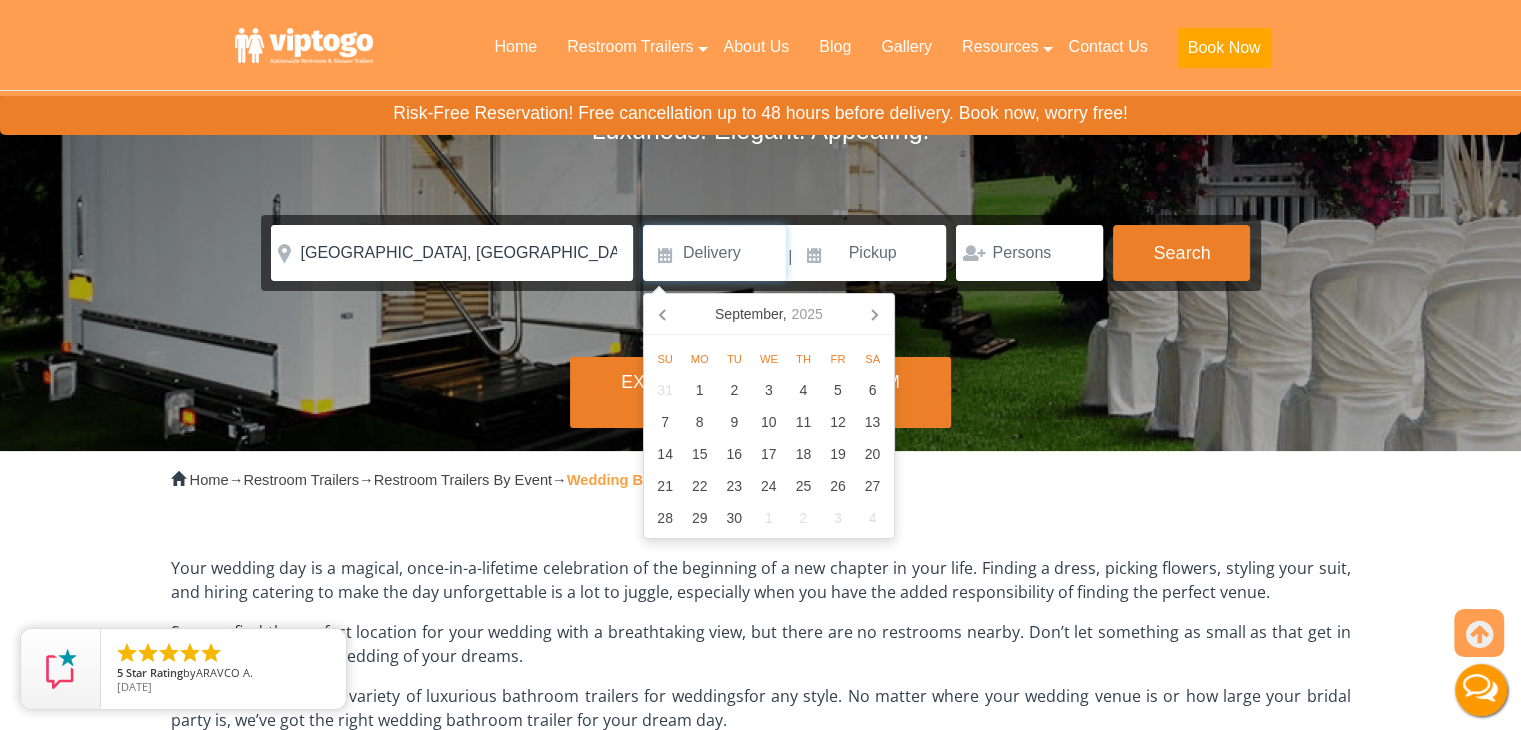 click 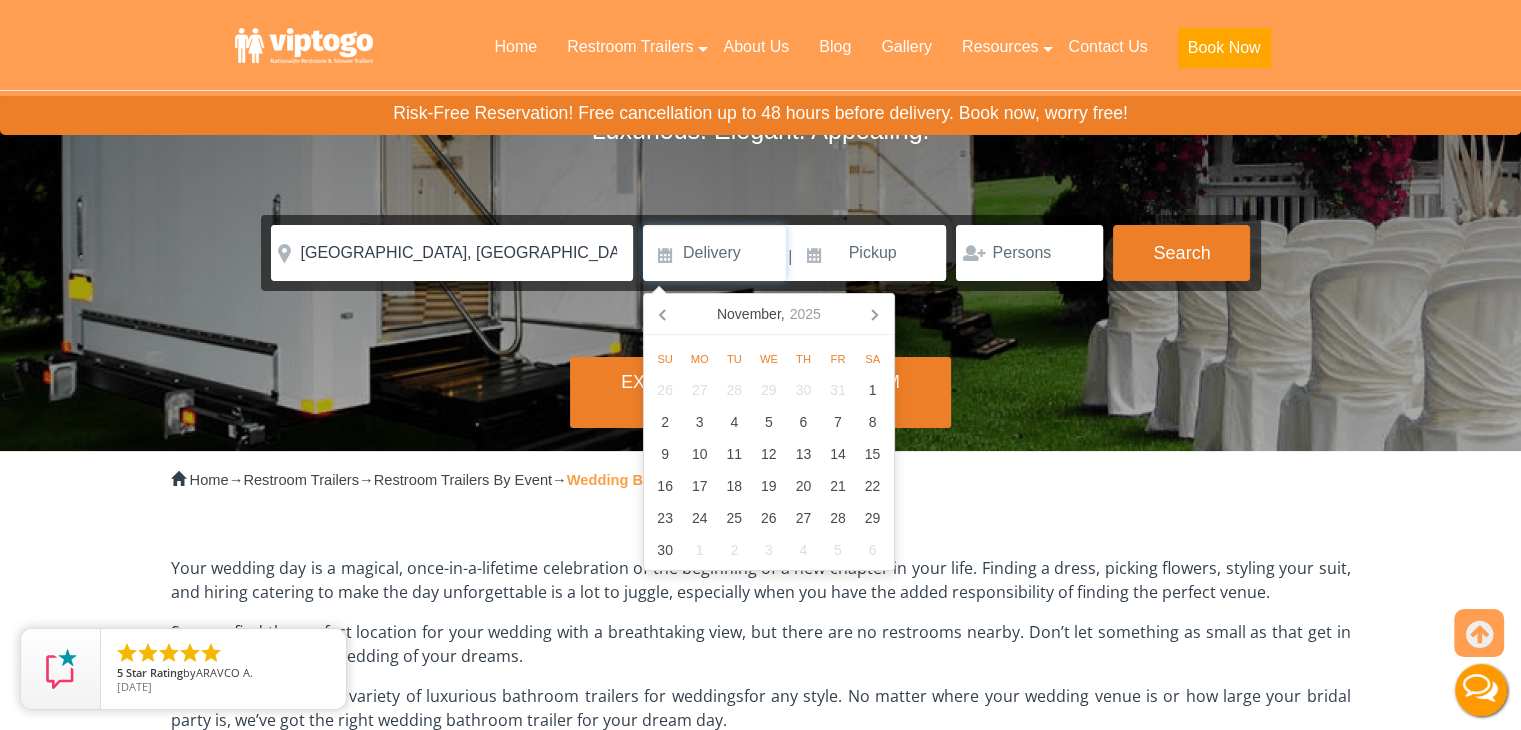 click 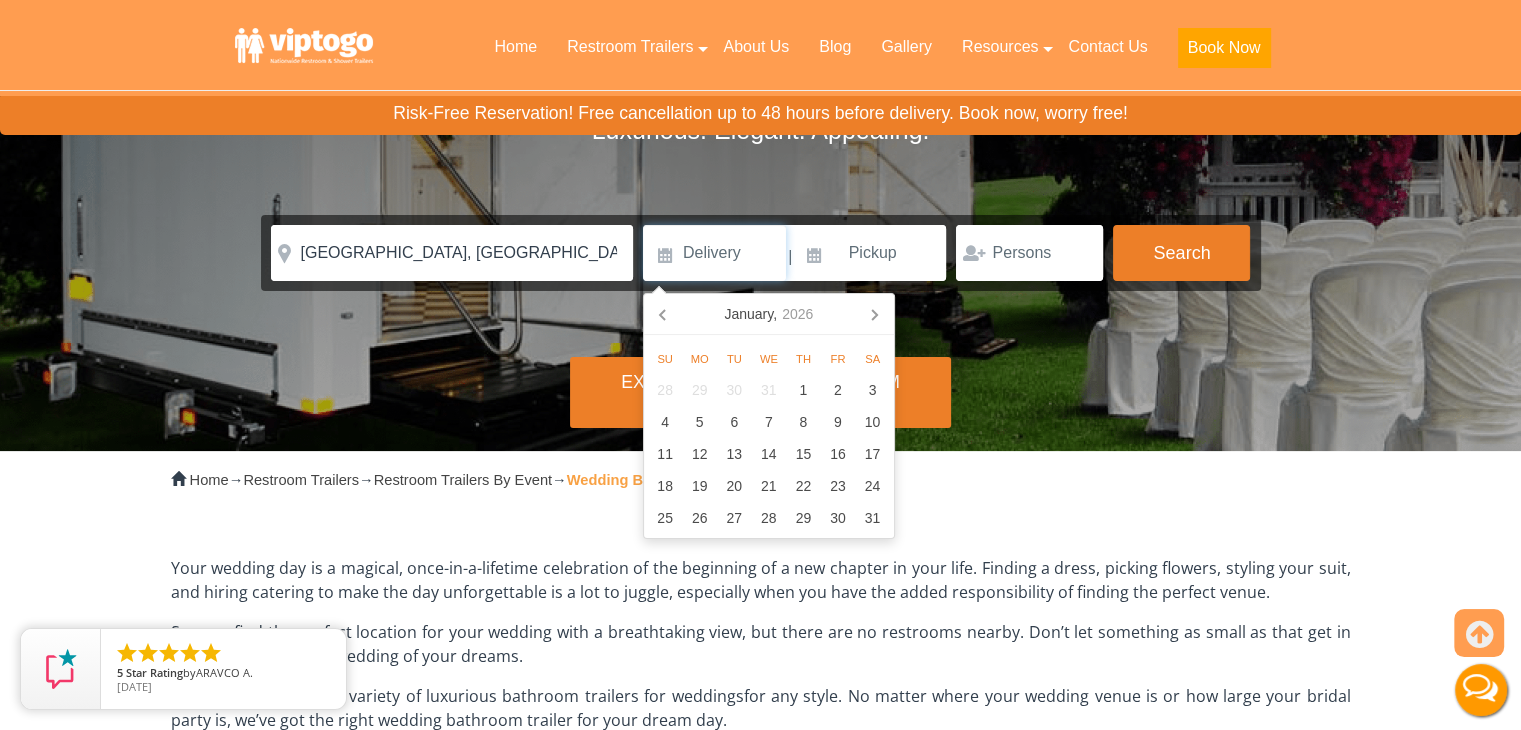click 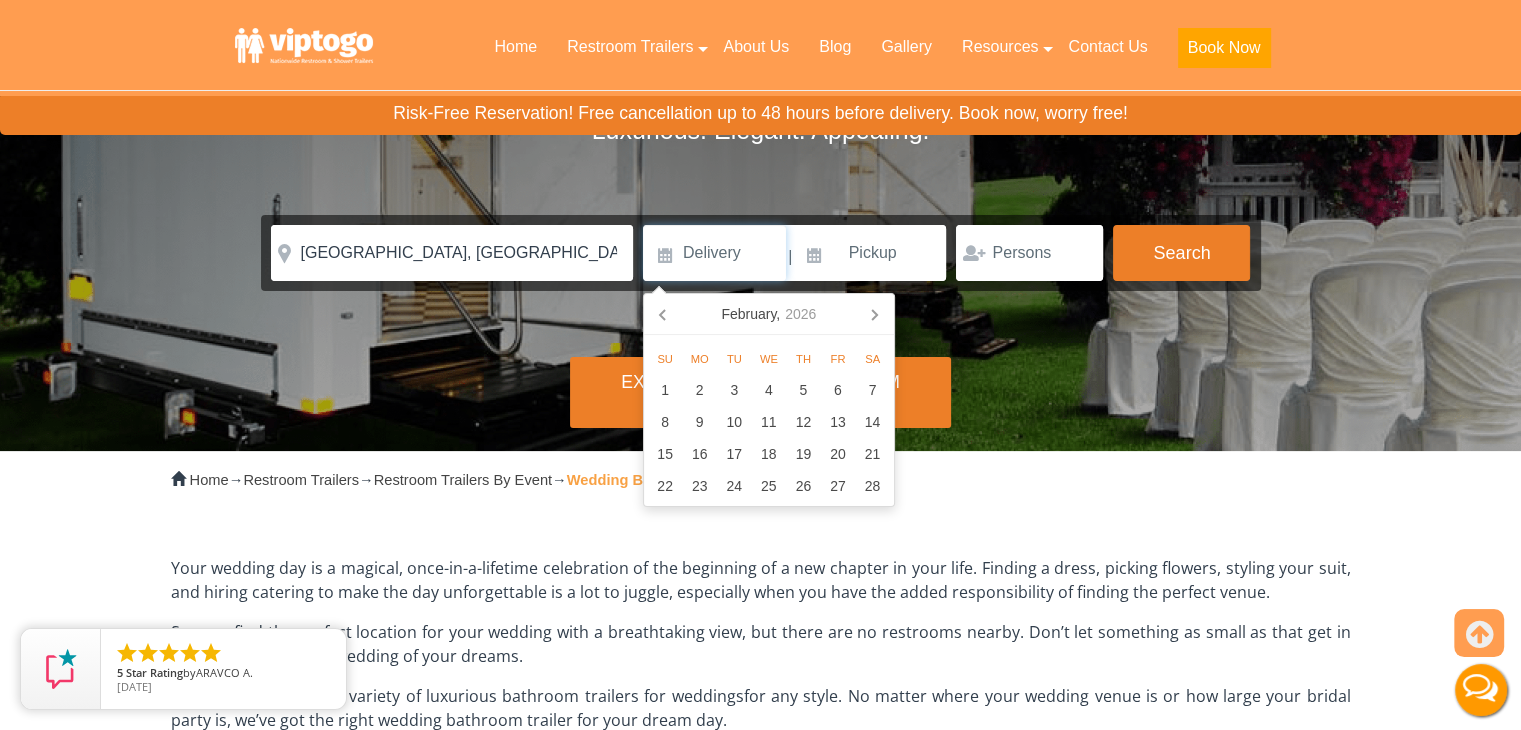 click 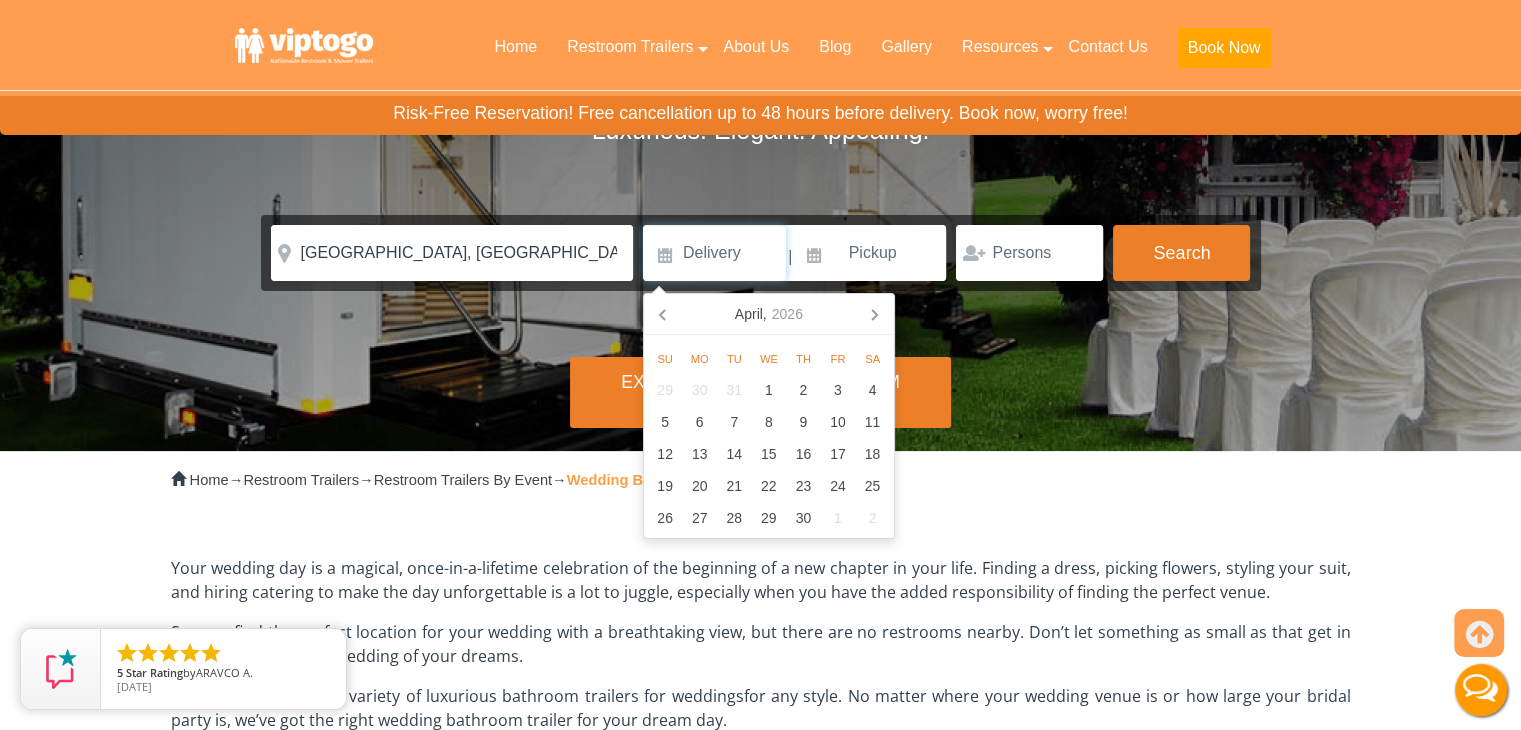 click 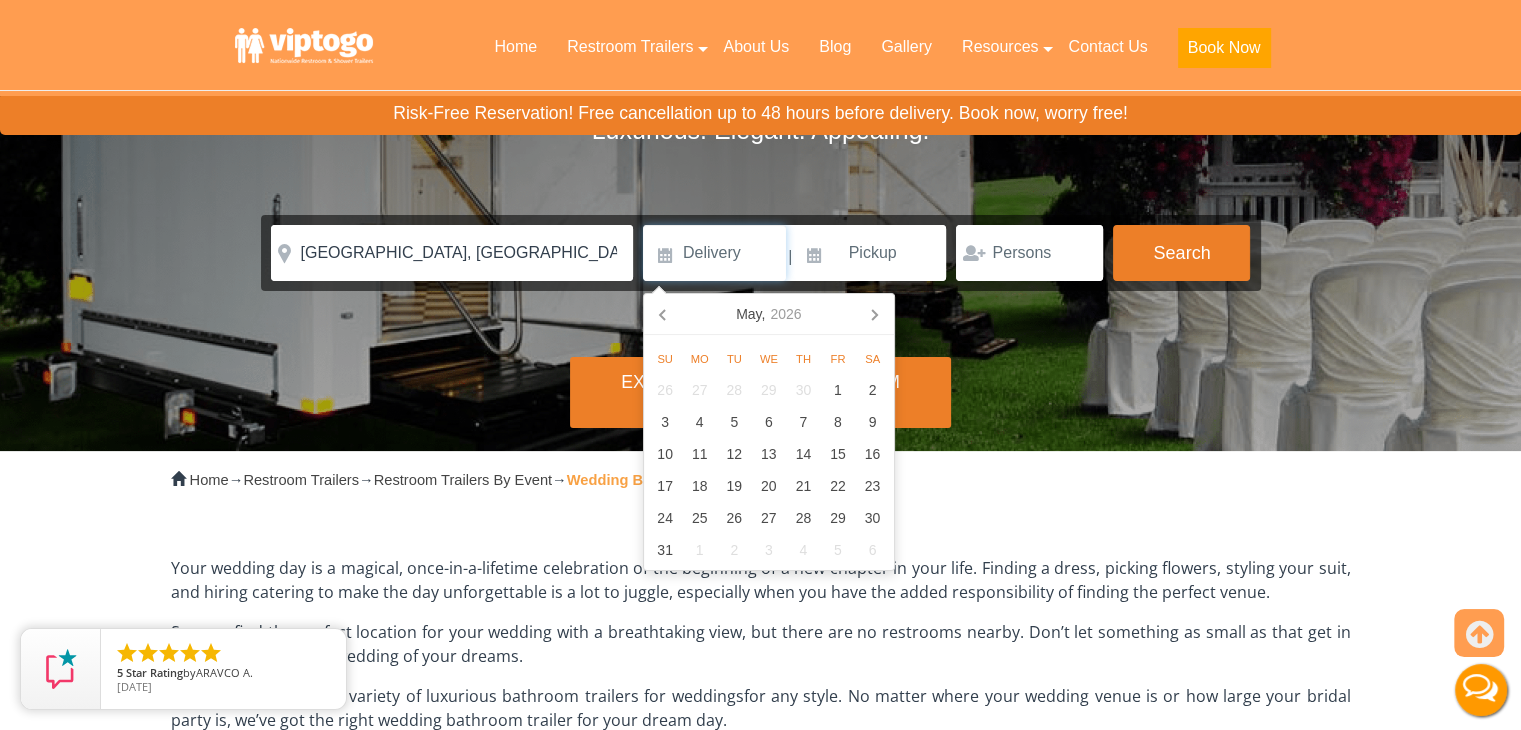 click 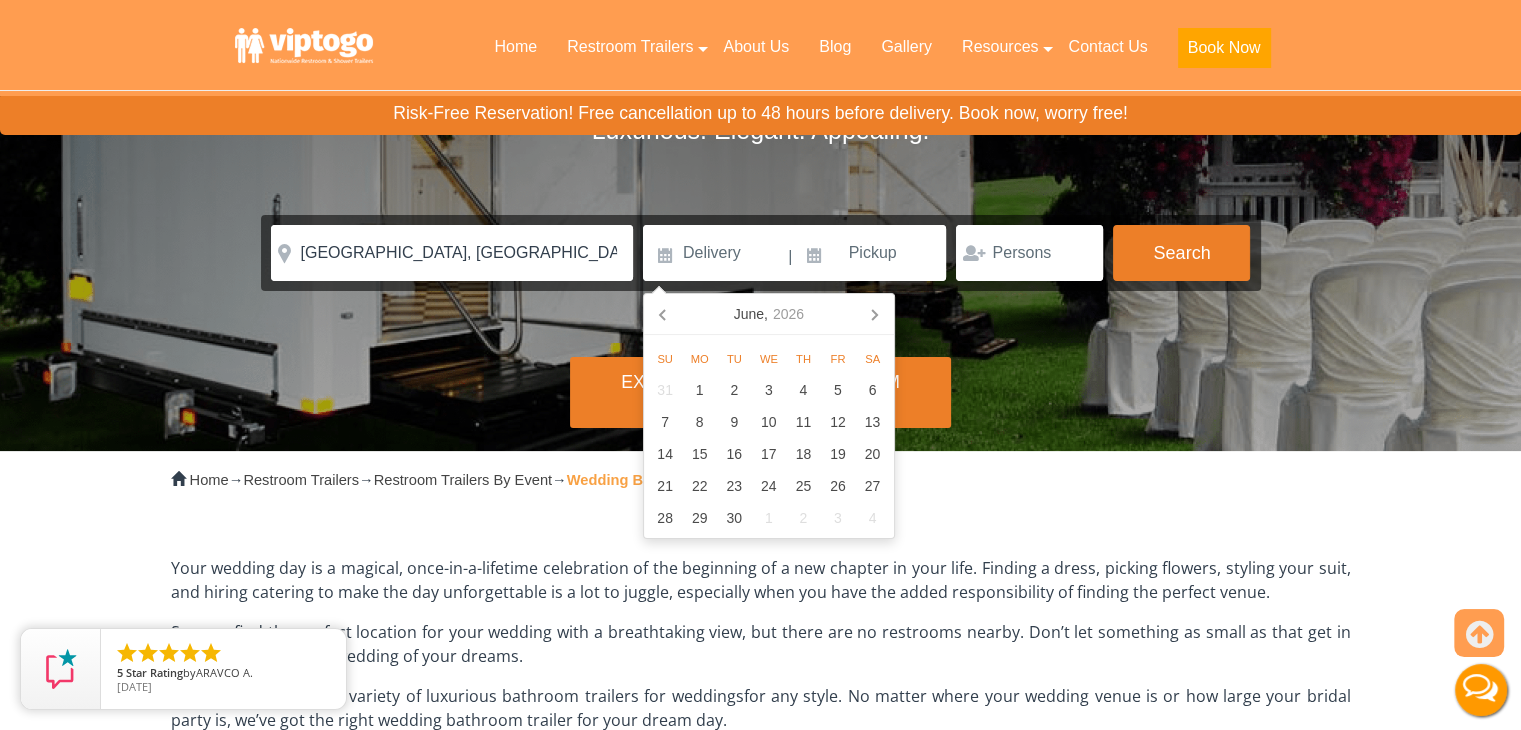 click 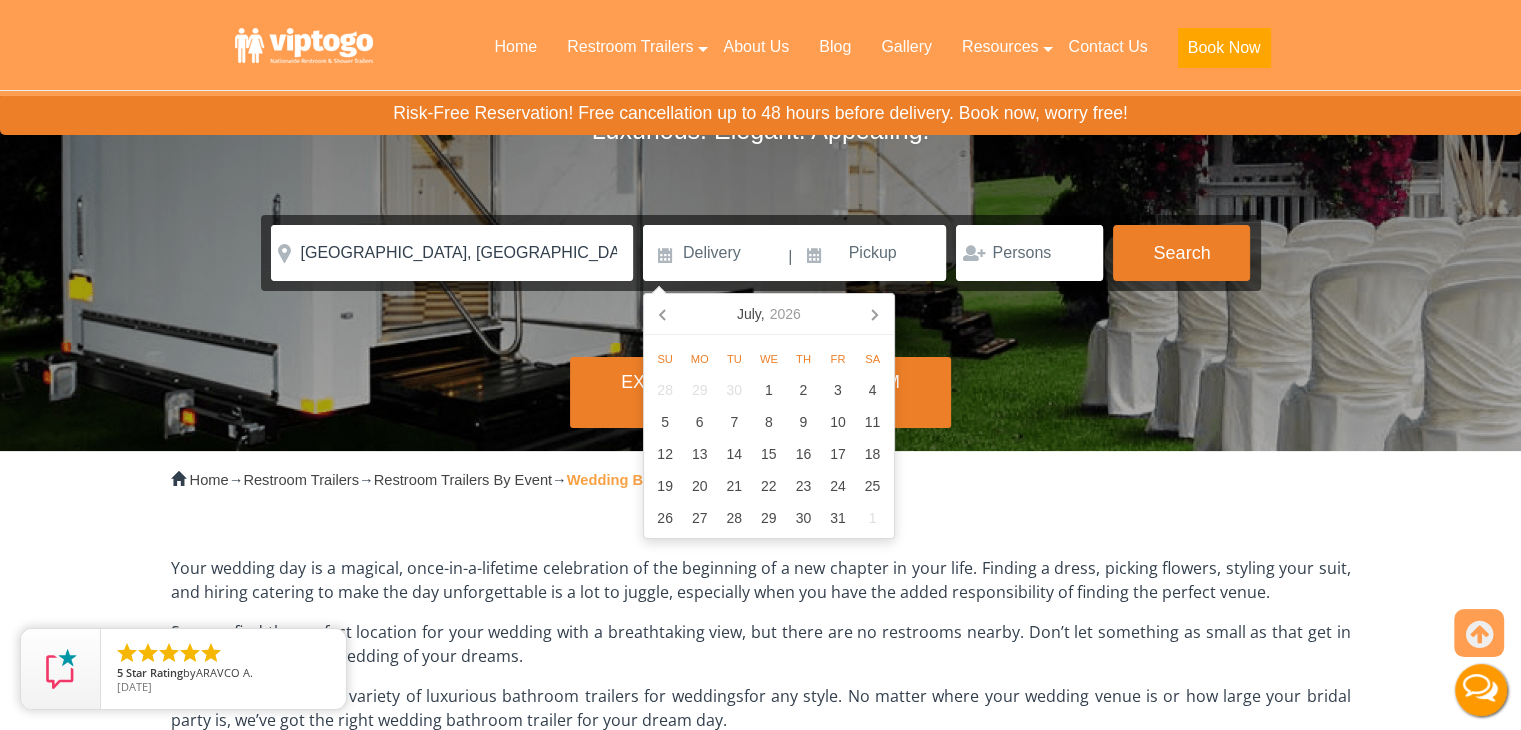 click 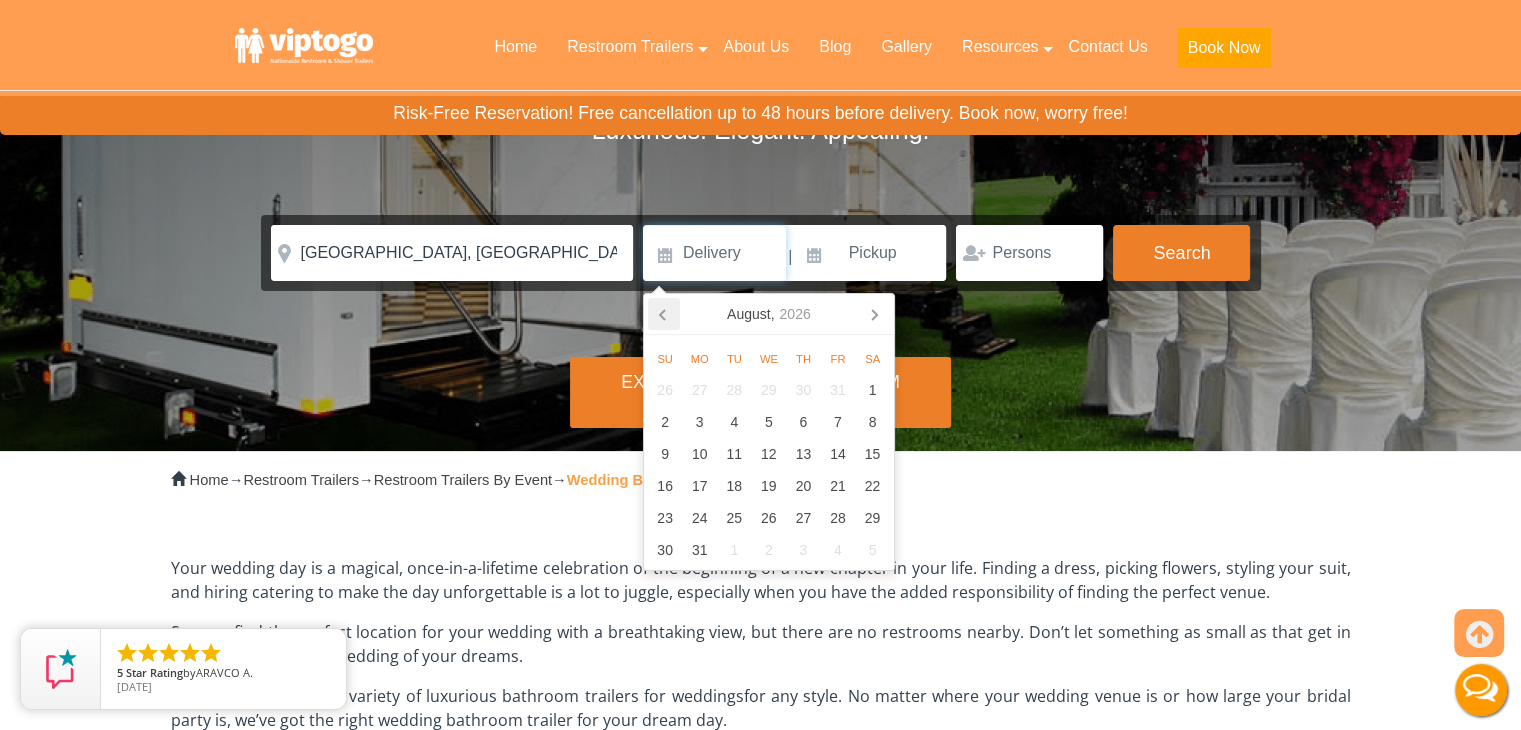 click 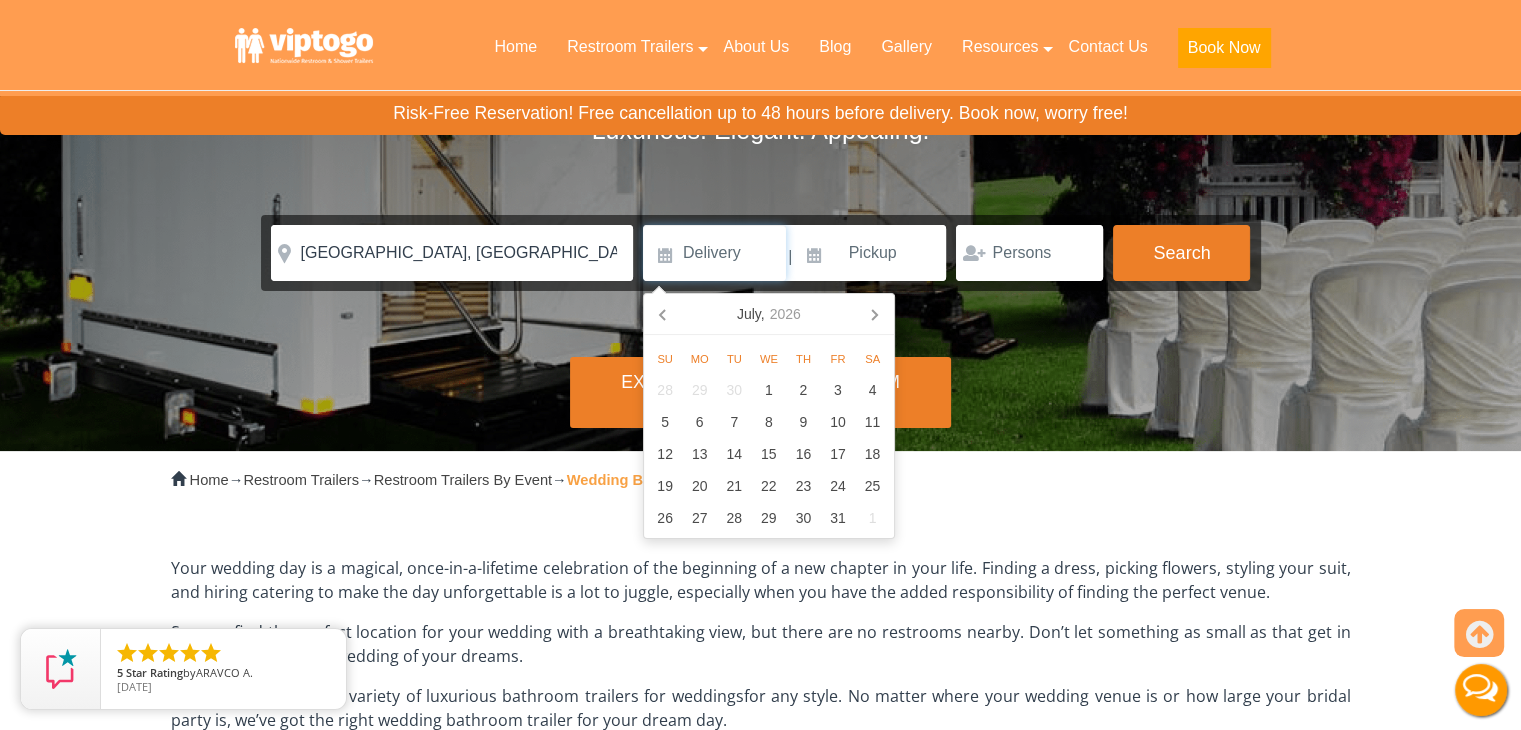 click 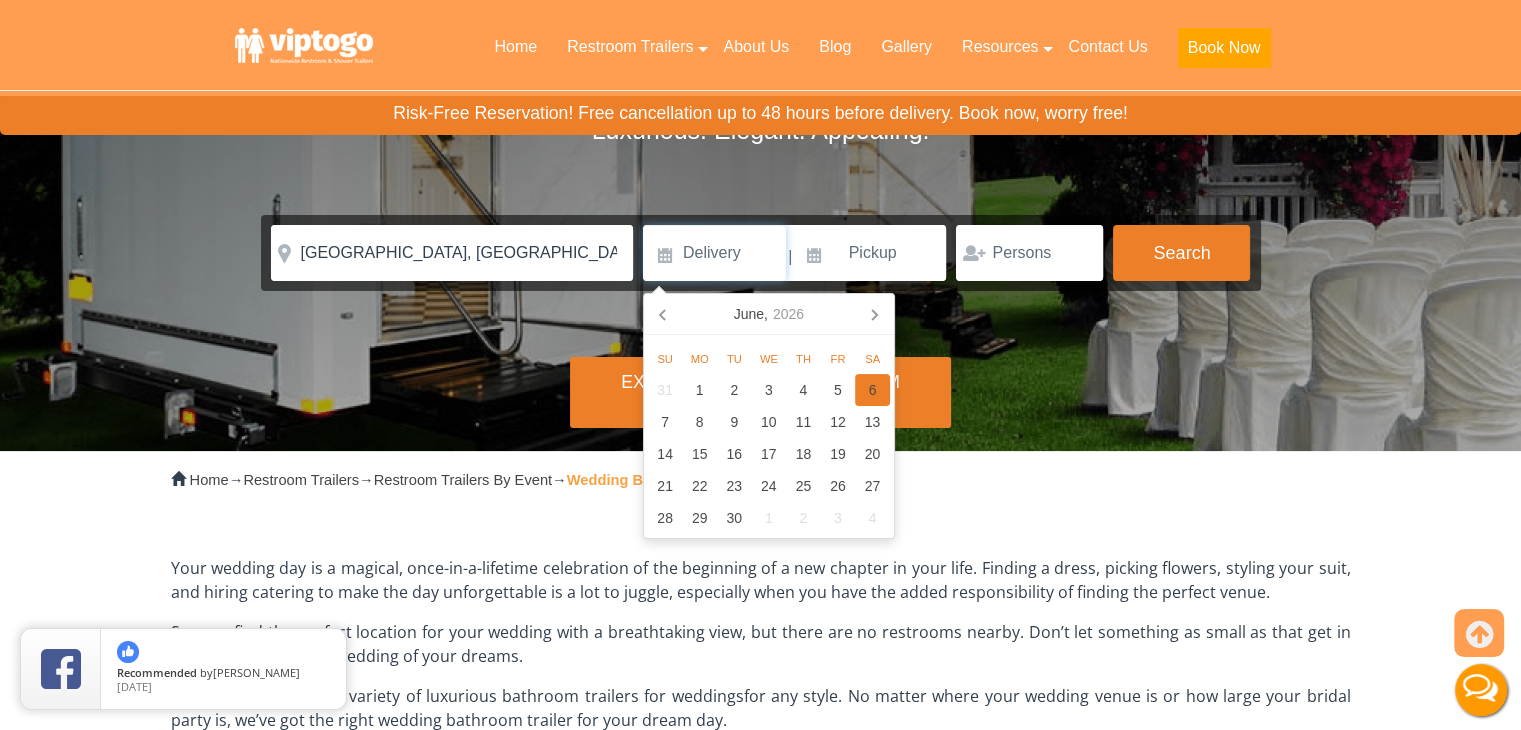 click on "6" at bounding box center [872, 390] 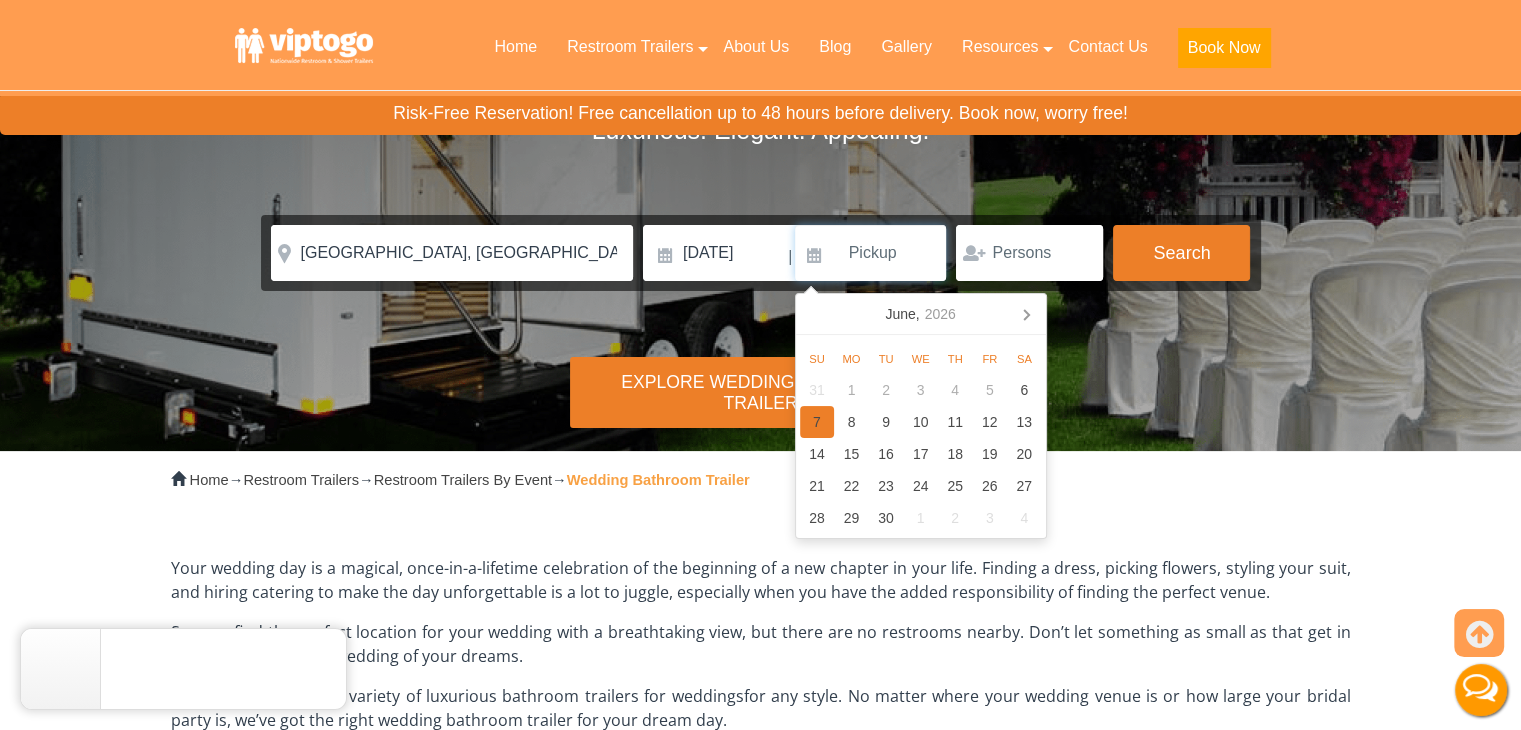 click on "7" at bounding box center (817, 422) 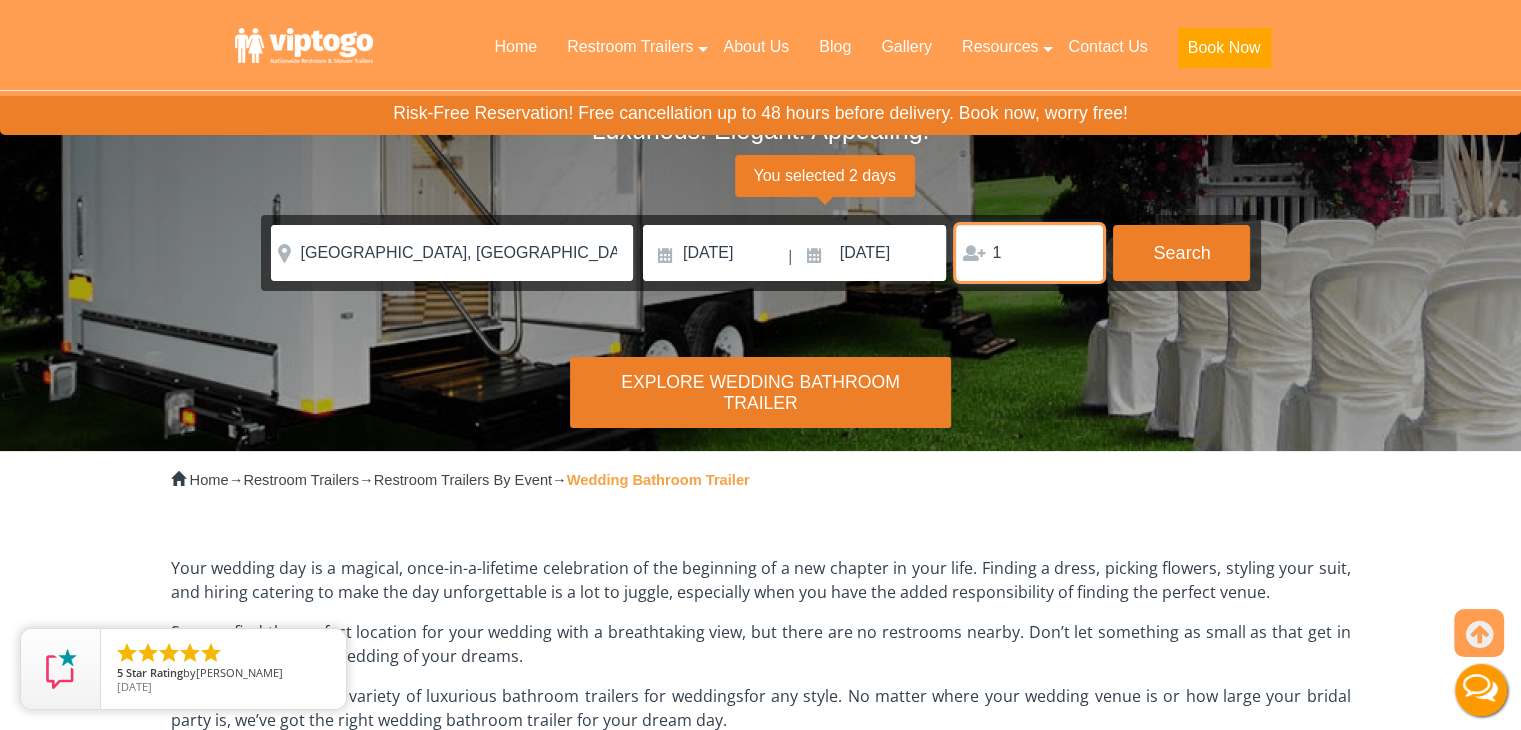 click on "1" at bounding box center [1029, 253] 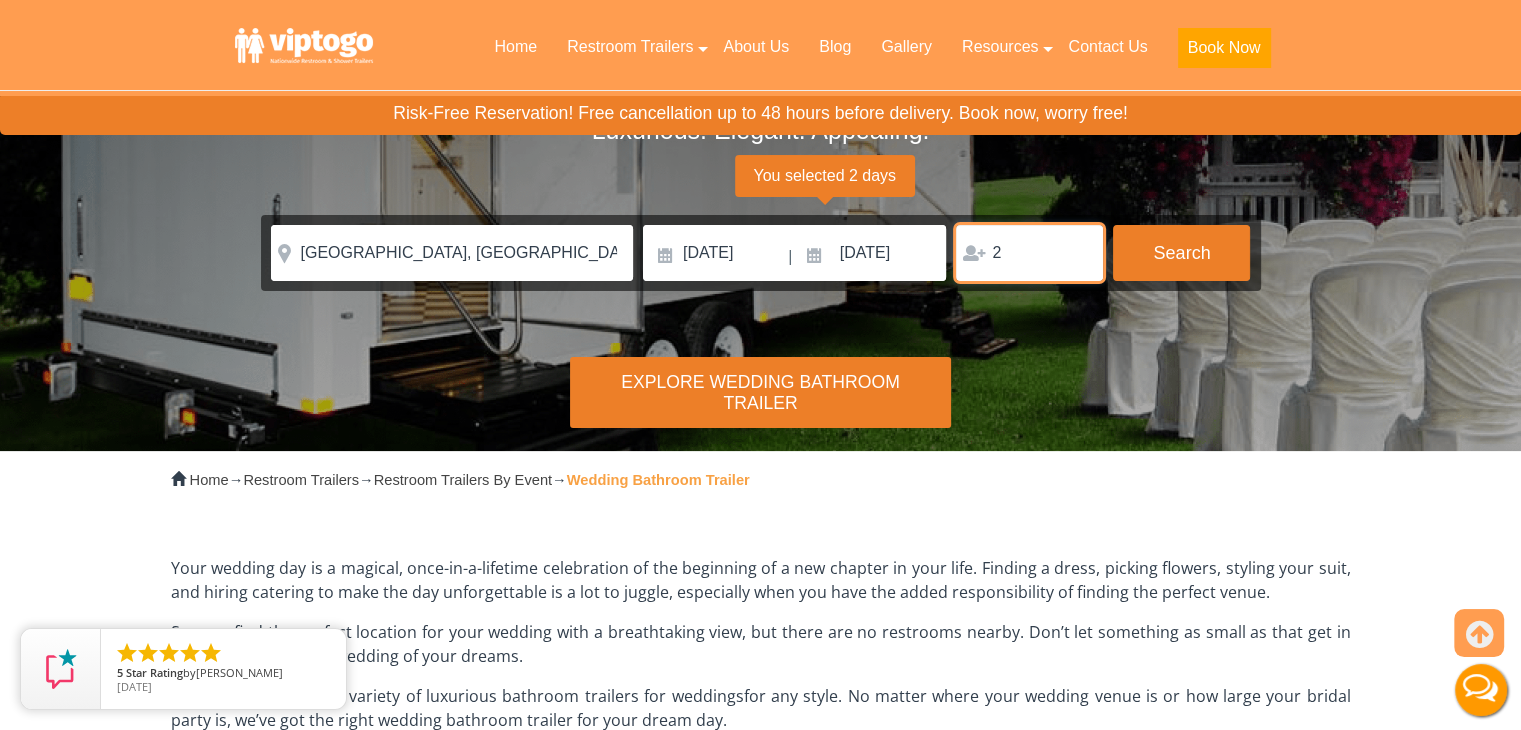 click on "2" at bounding box center [1029, 253] 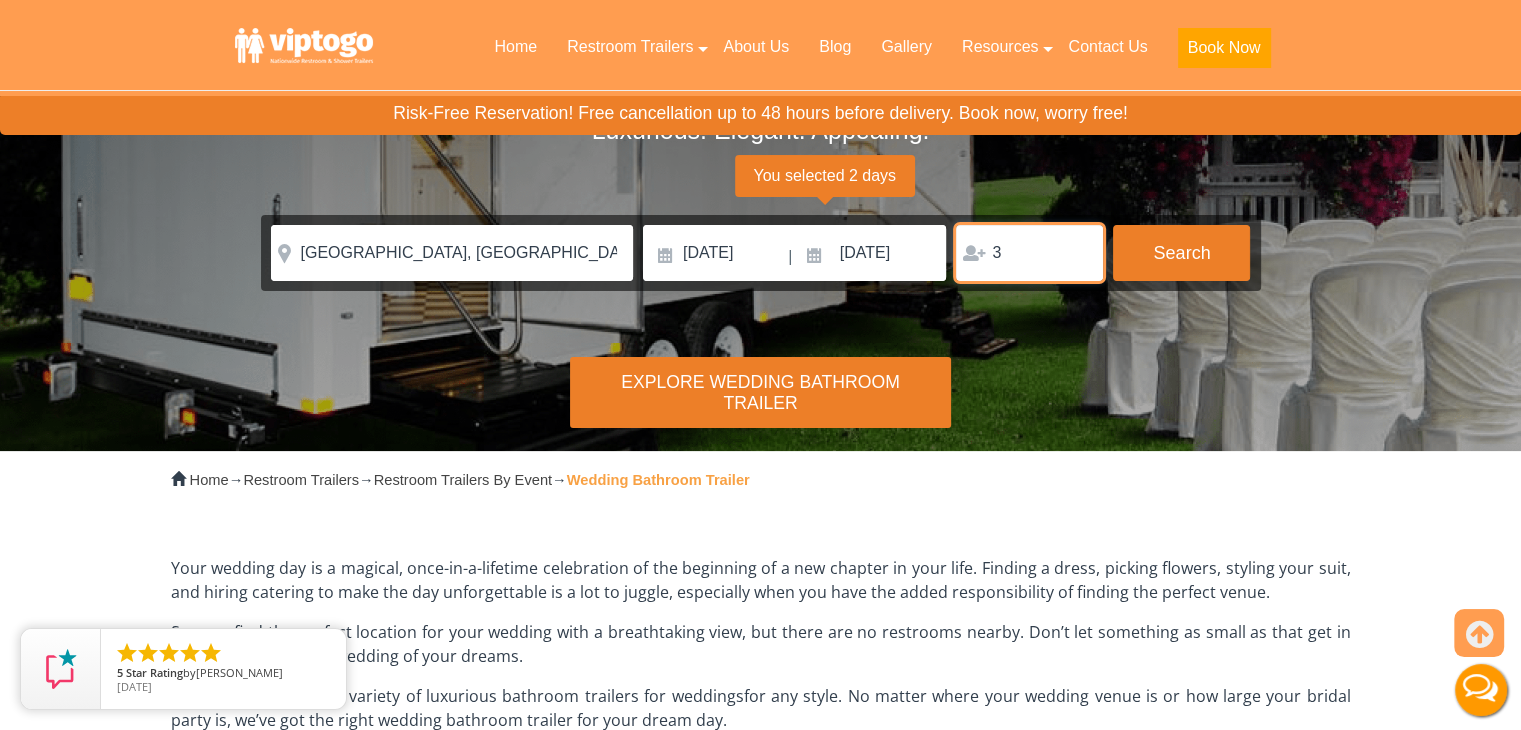 click on "3" at bounding box center [1029, 253] 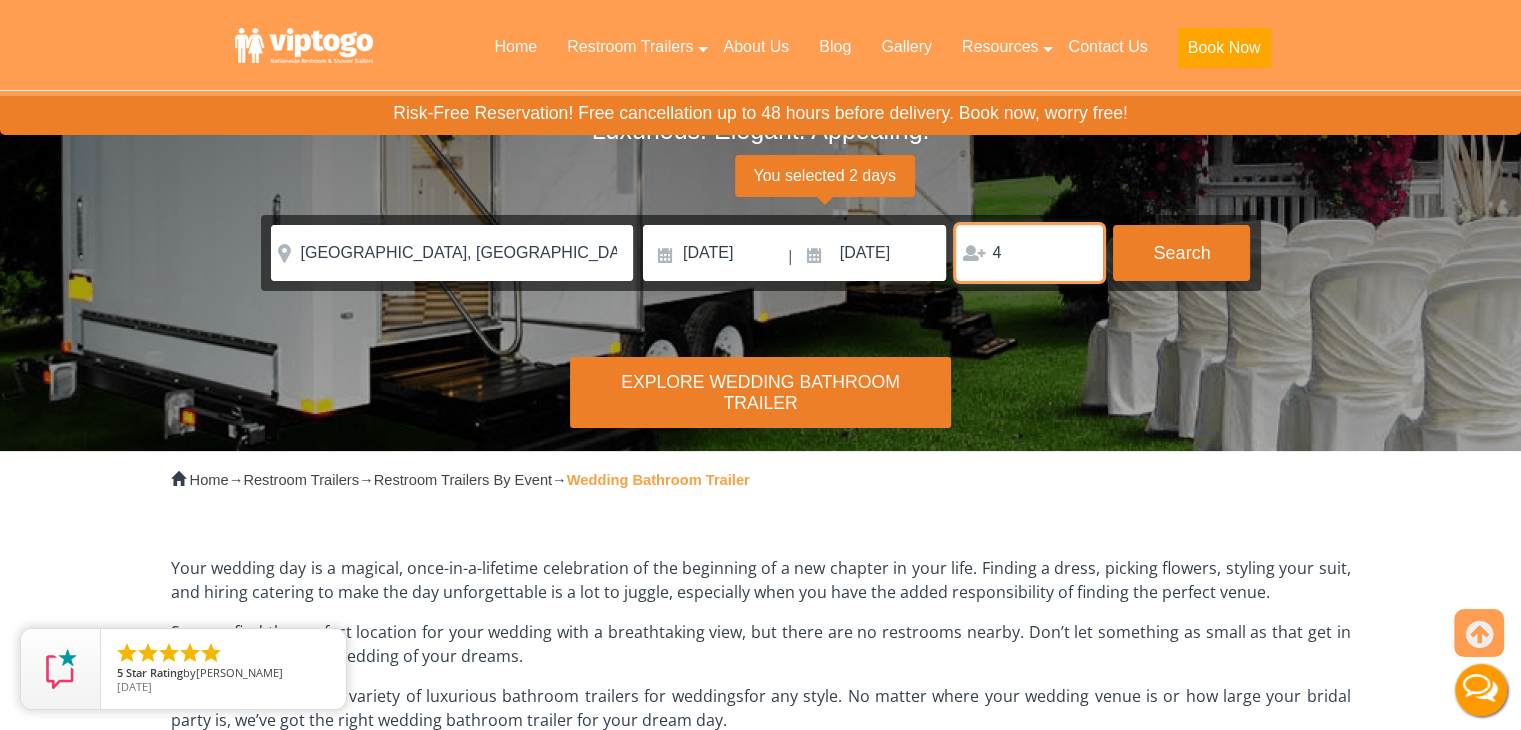 click on "4" at bounding box center (1029, 253) 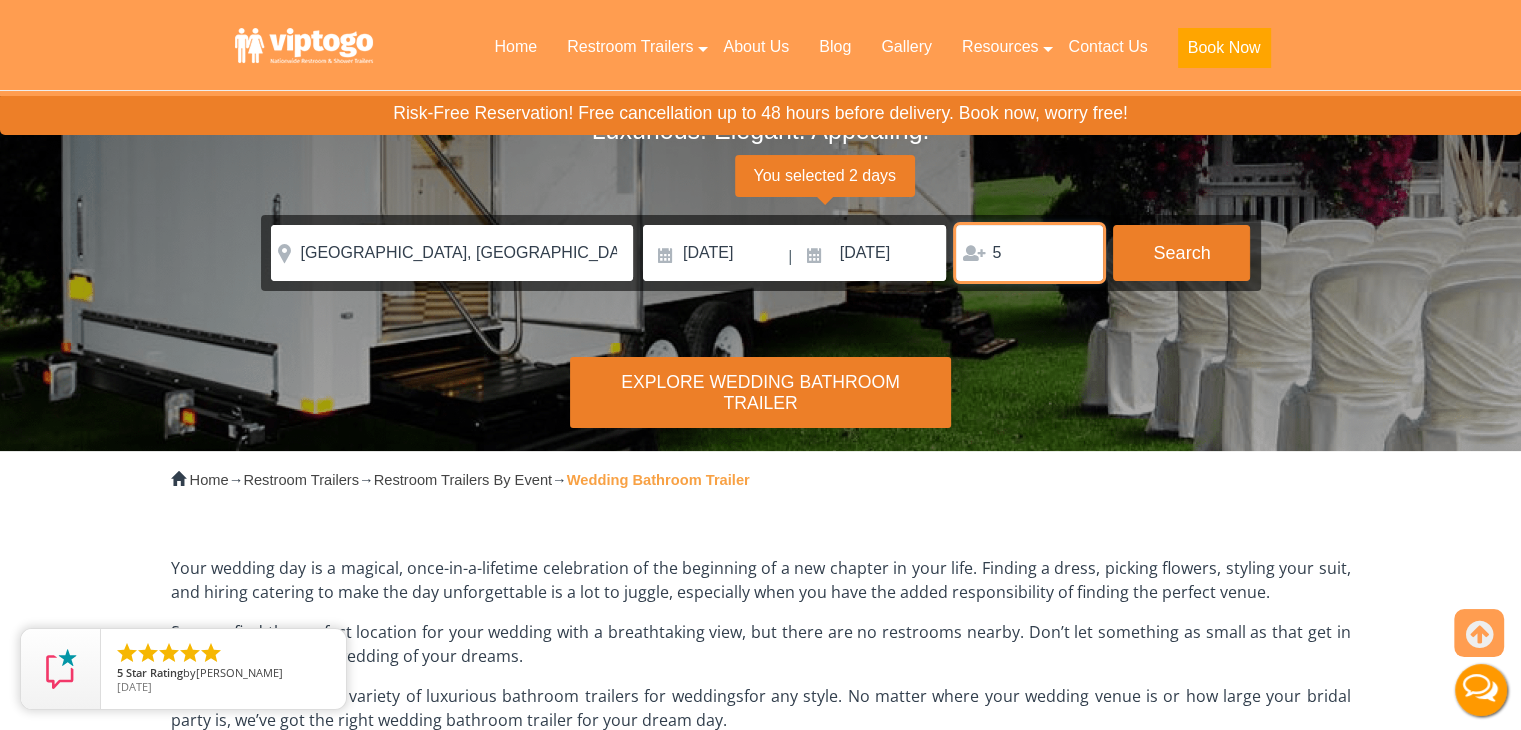 click on "5" at bounding box center [1029, 253] 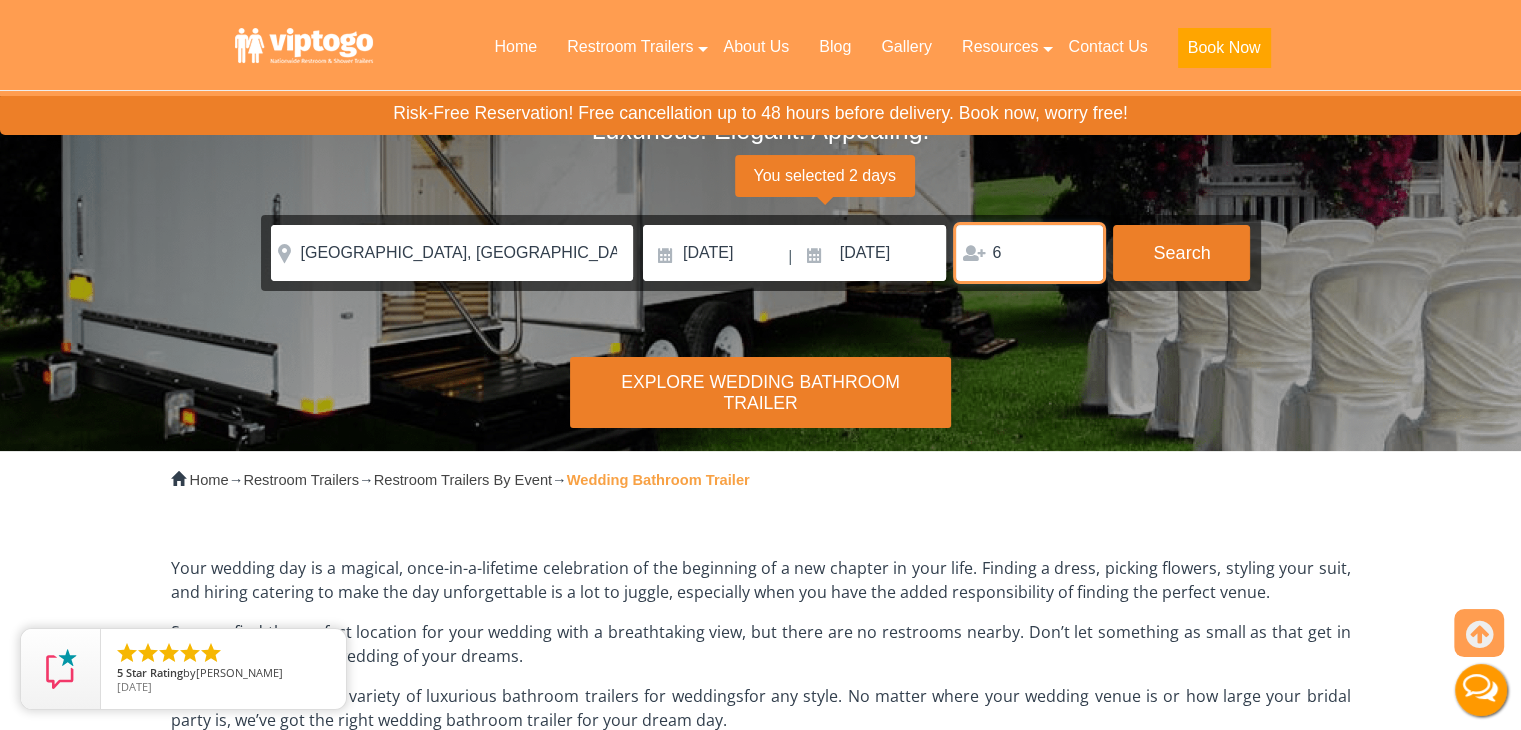 click on "6" at bounding box center [1029, 253] 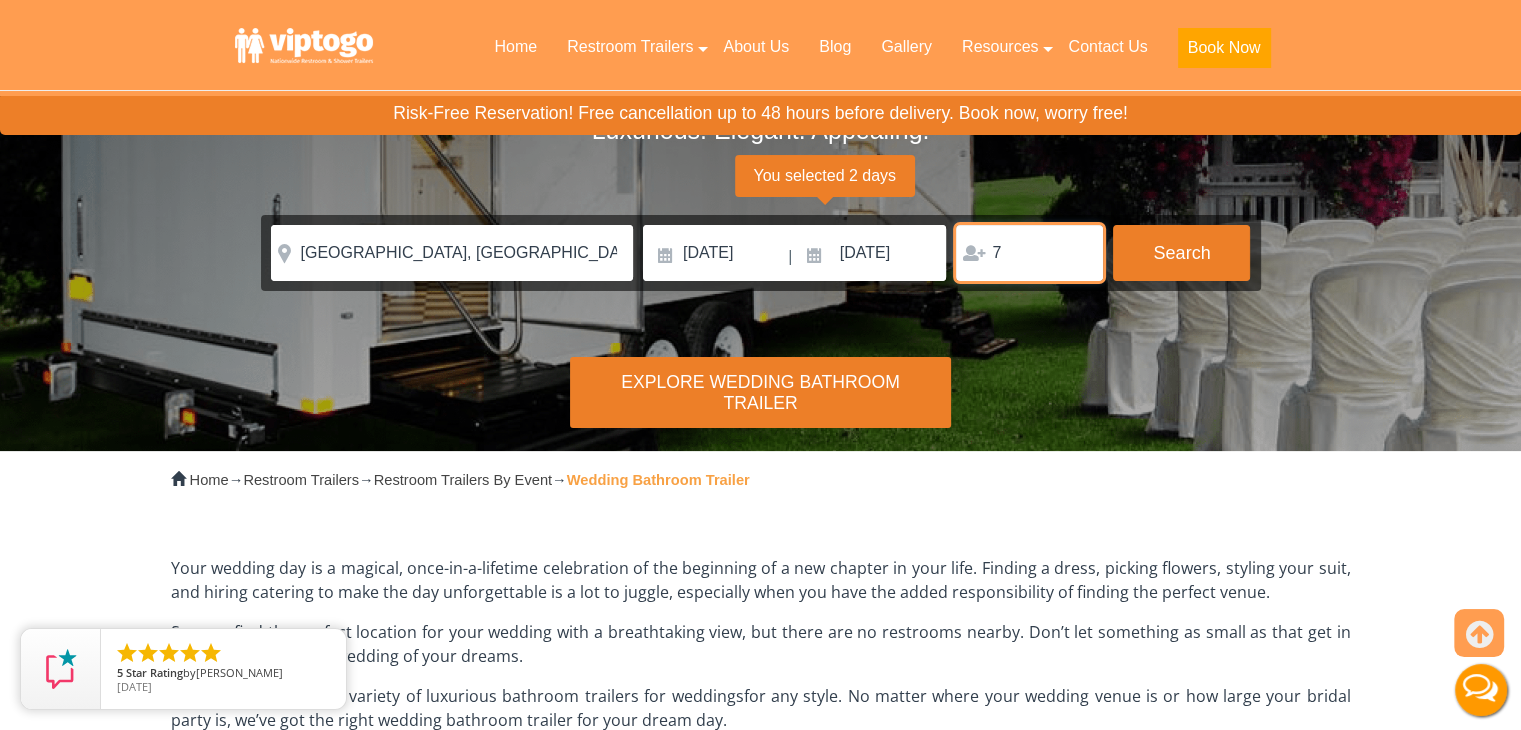 click on "7" at bounding box center (1029, 253) 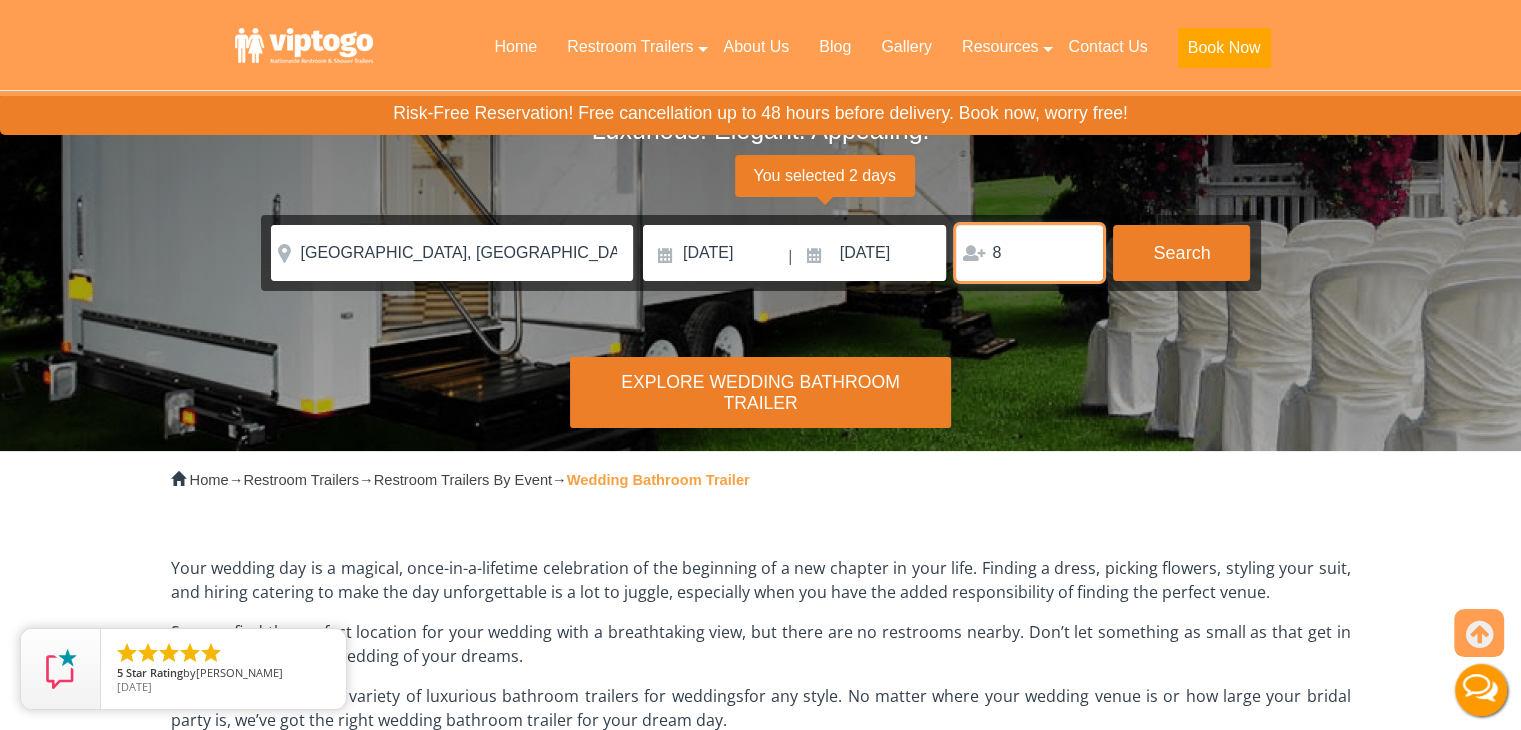 click on "8" at bounding box center [1029, 253] 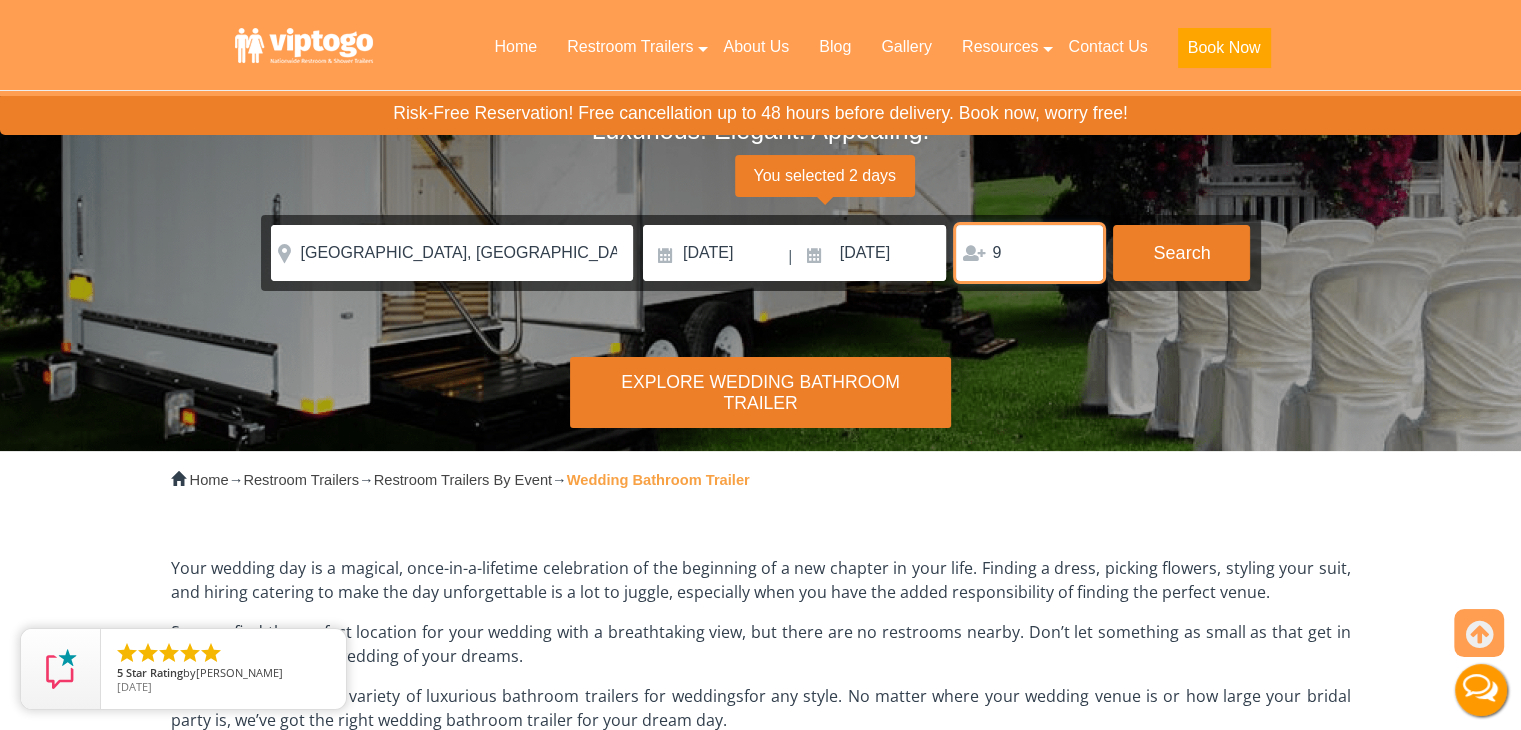 click on "9" at bounding box center (1029, 253) 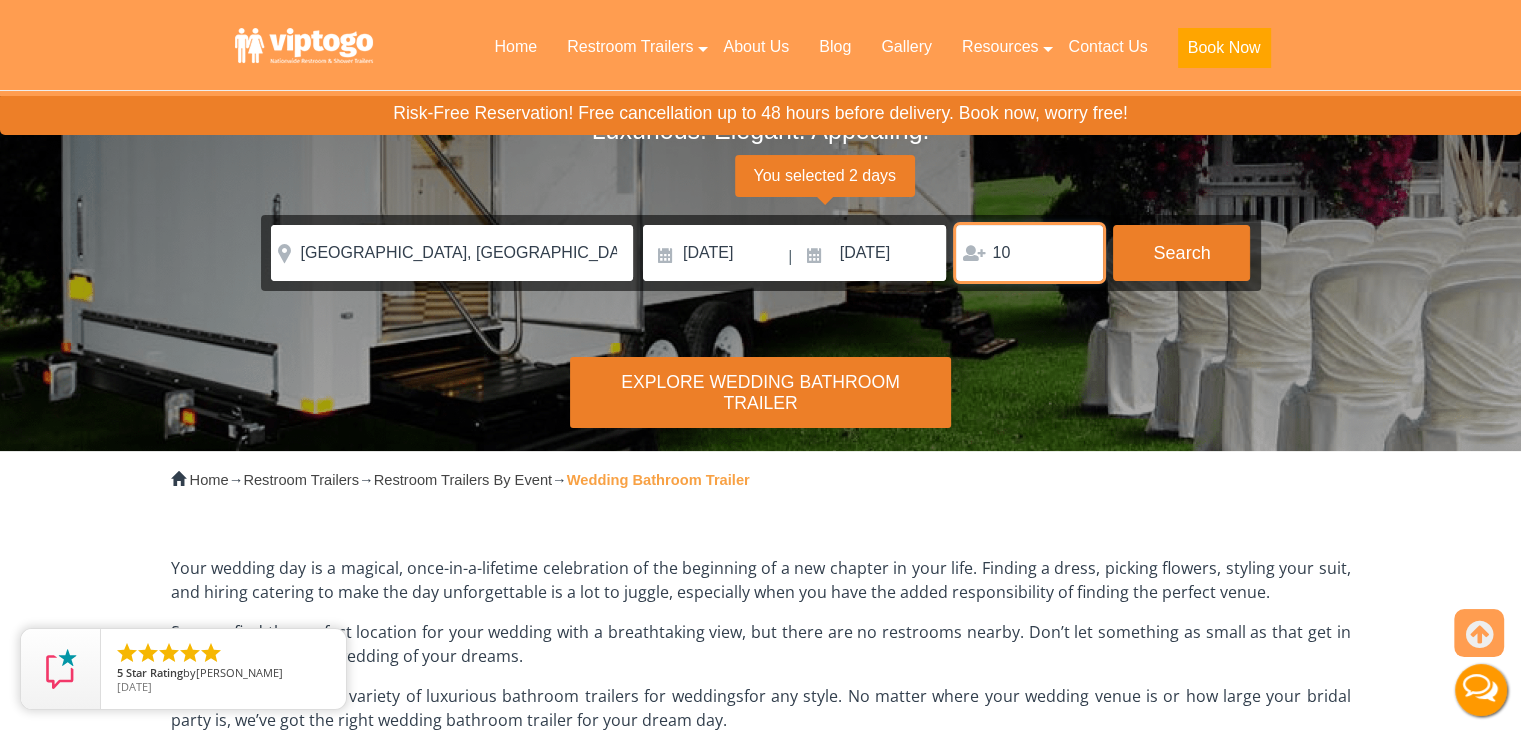 click on "10" at bounding box center [1029, 253] 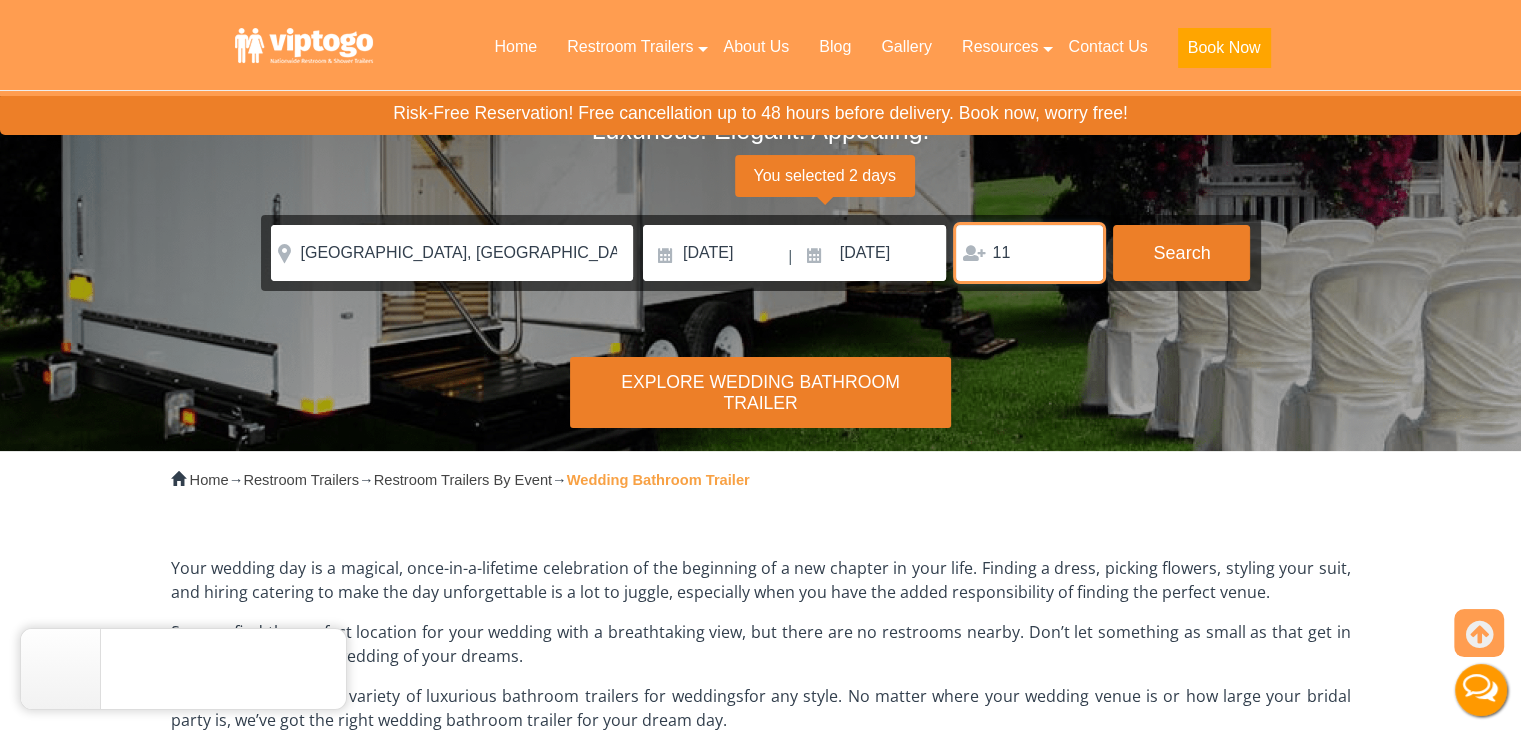 click on "11" at bounding box center (1029, 253) 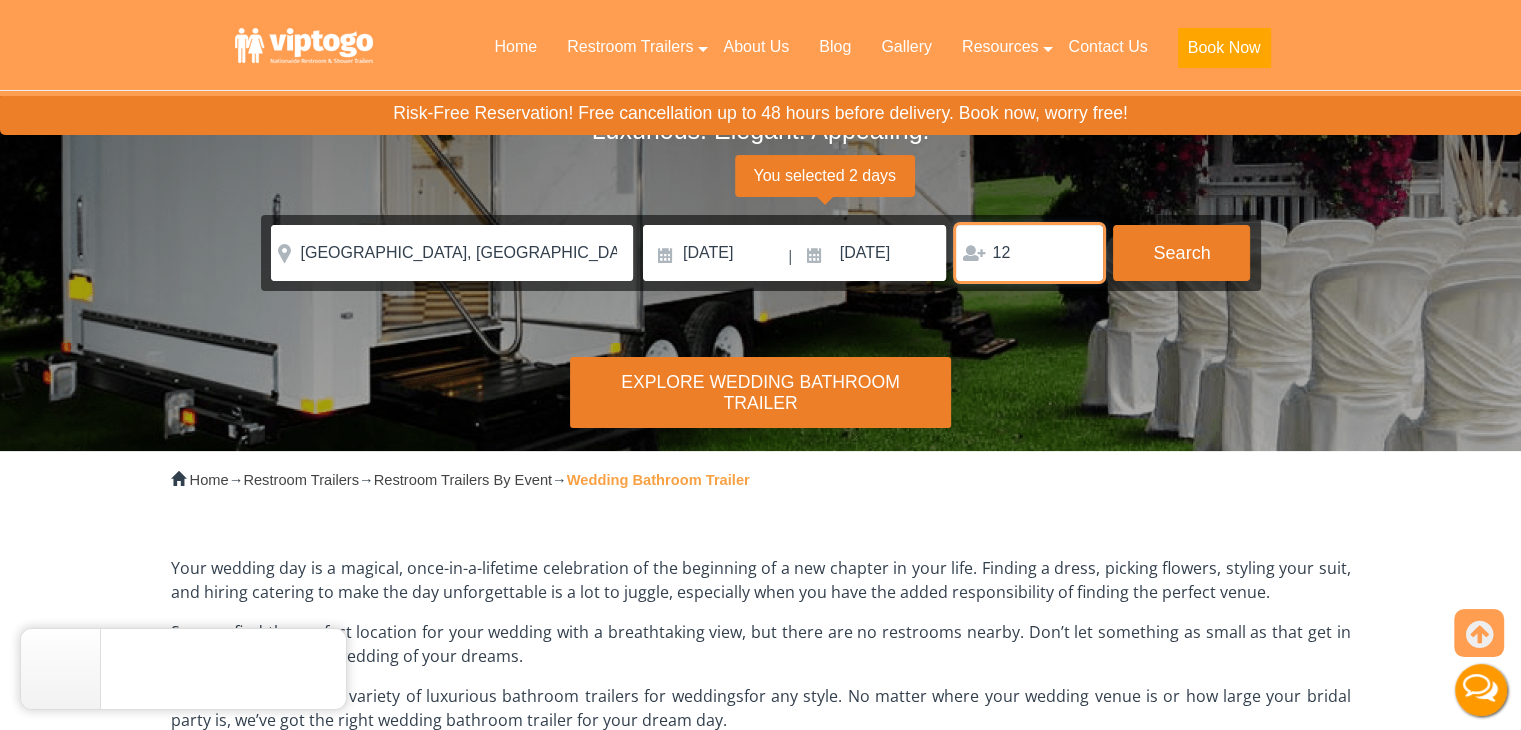 click on "12" at bounding box center [1029, 253] 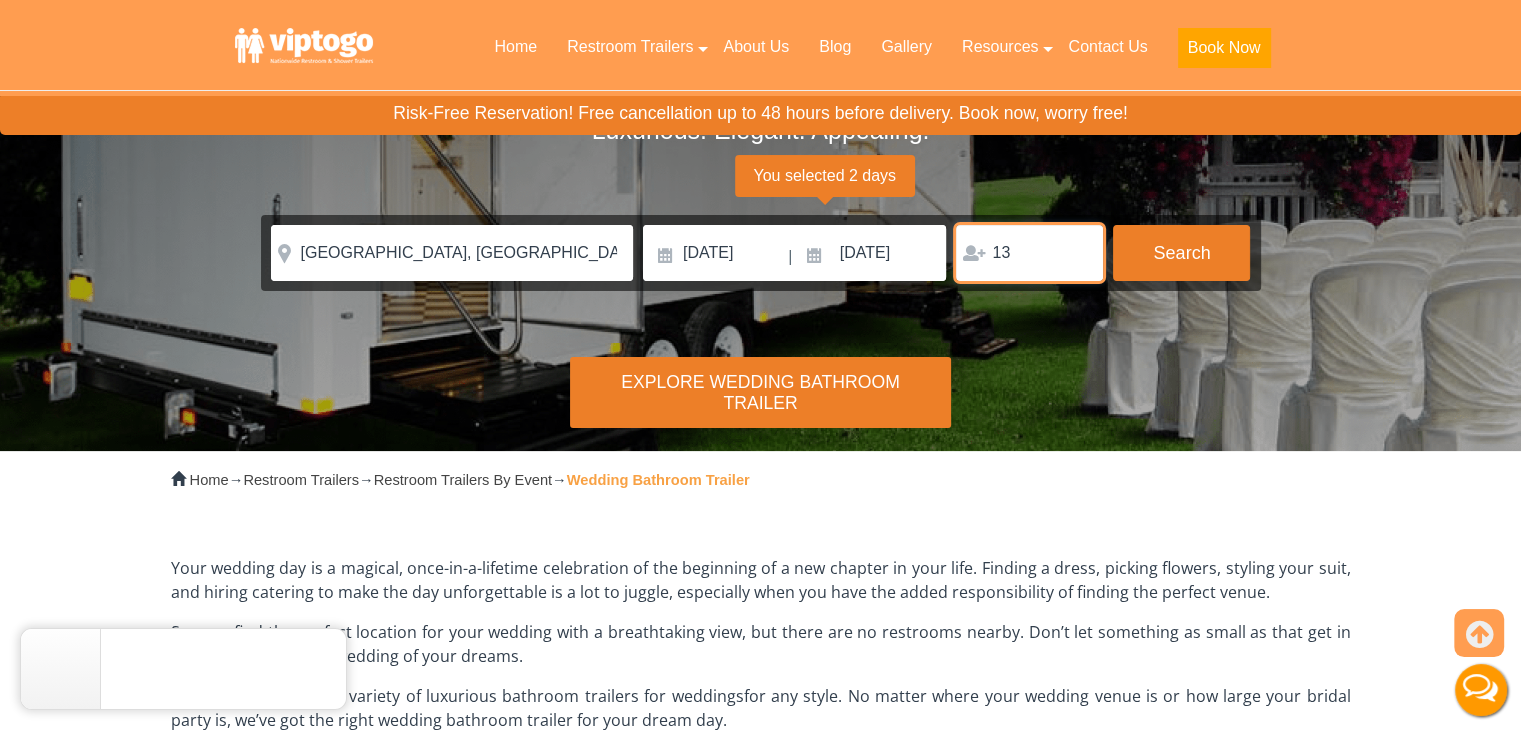 click on "13" at bounding box center (1029, 253) 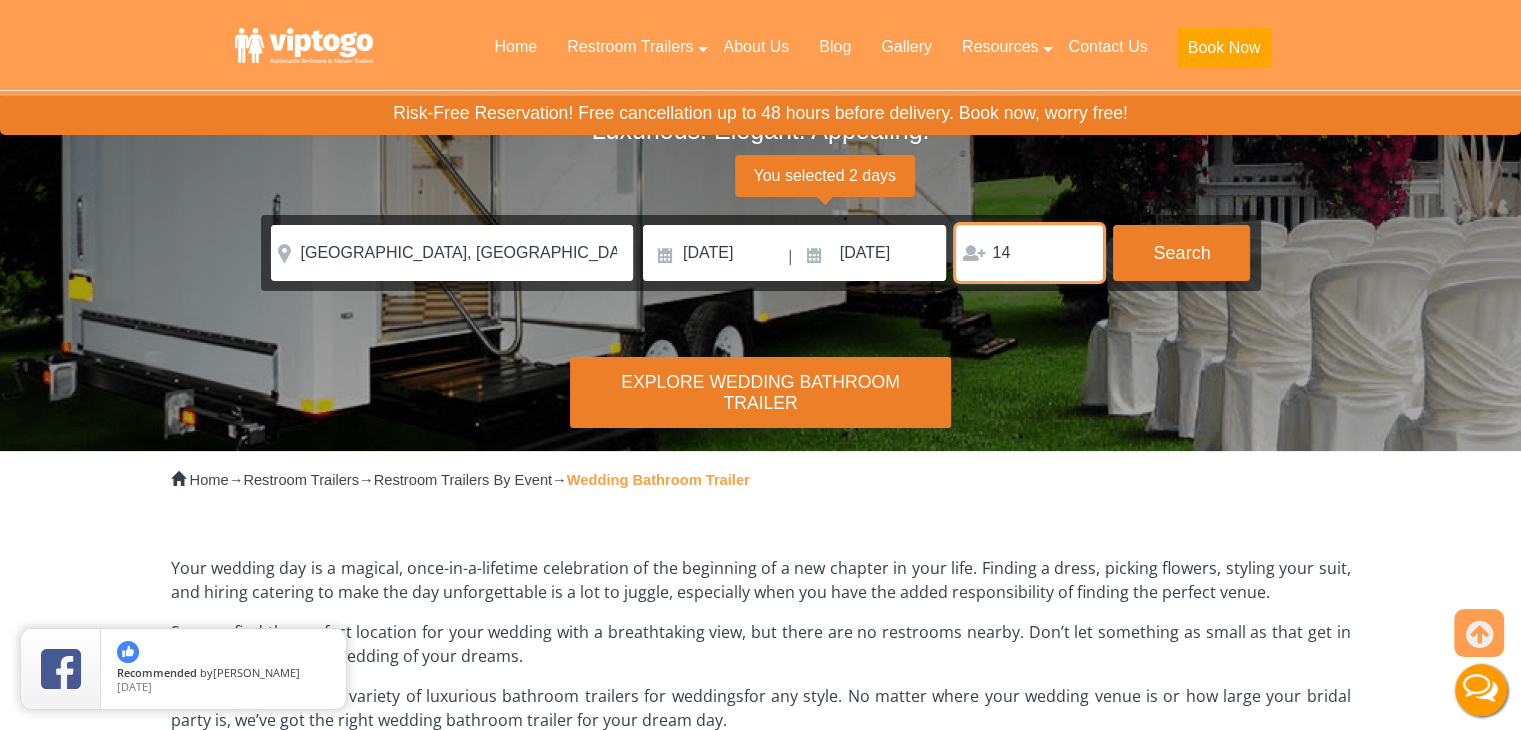 click on "14" at bounding box center (1029, 253) 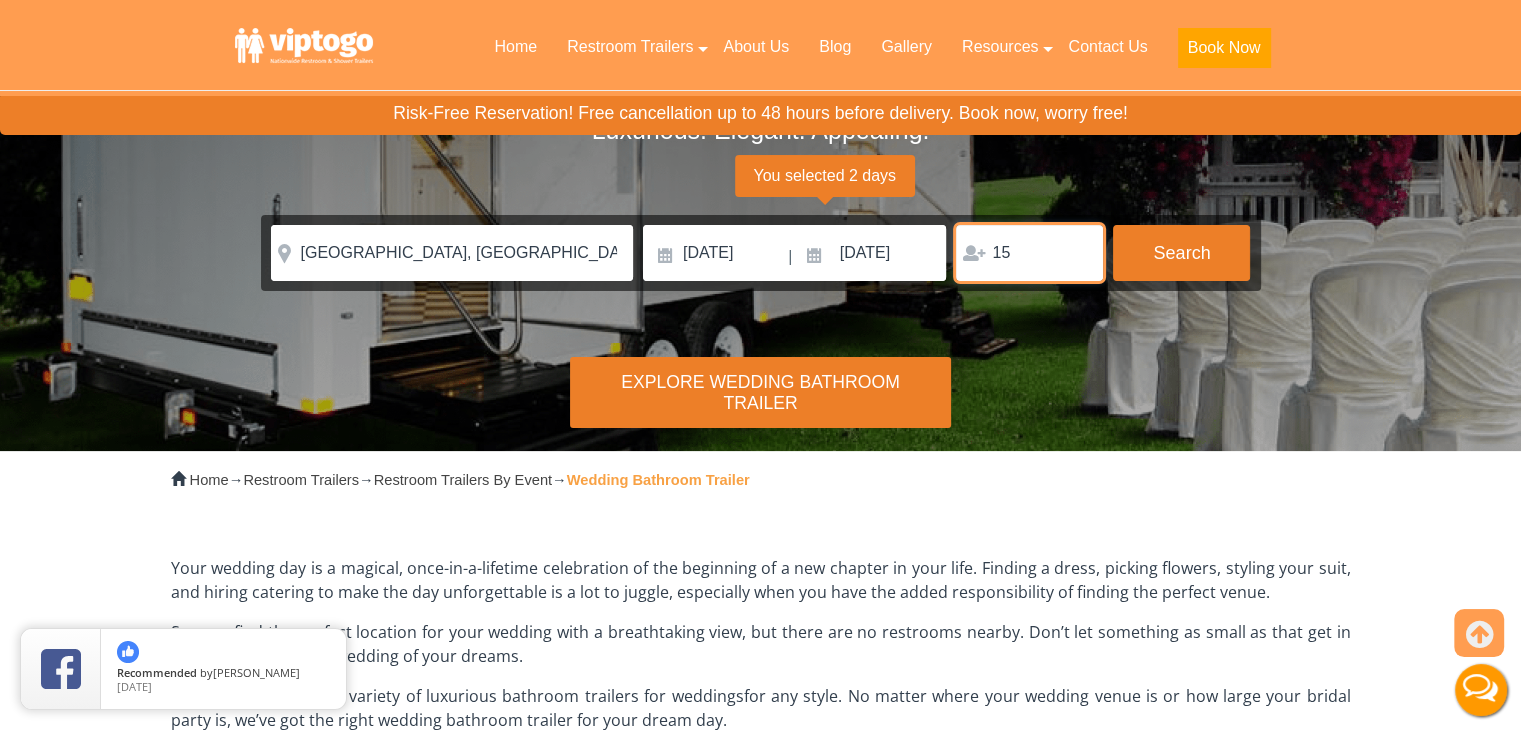 click on "15" at bounding box center (1029, 253) 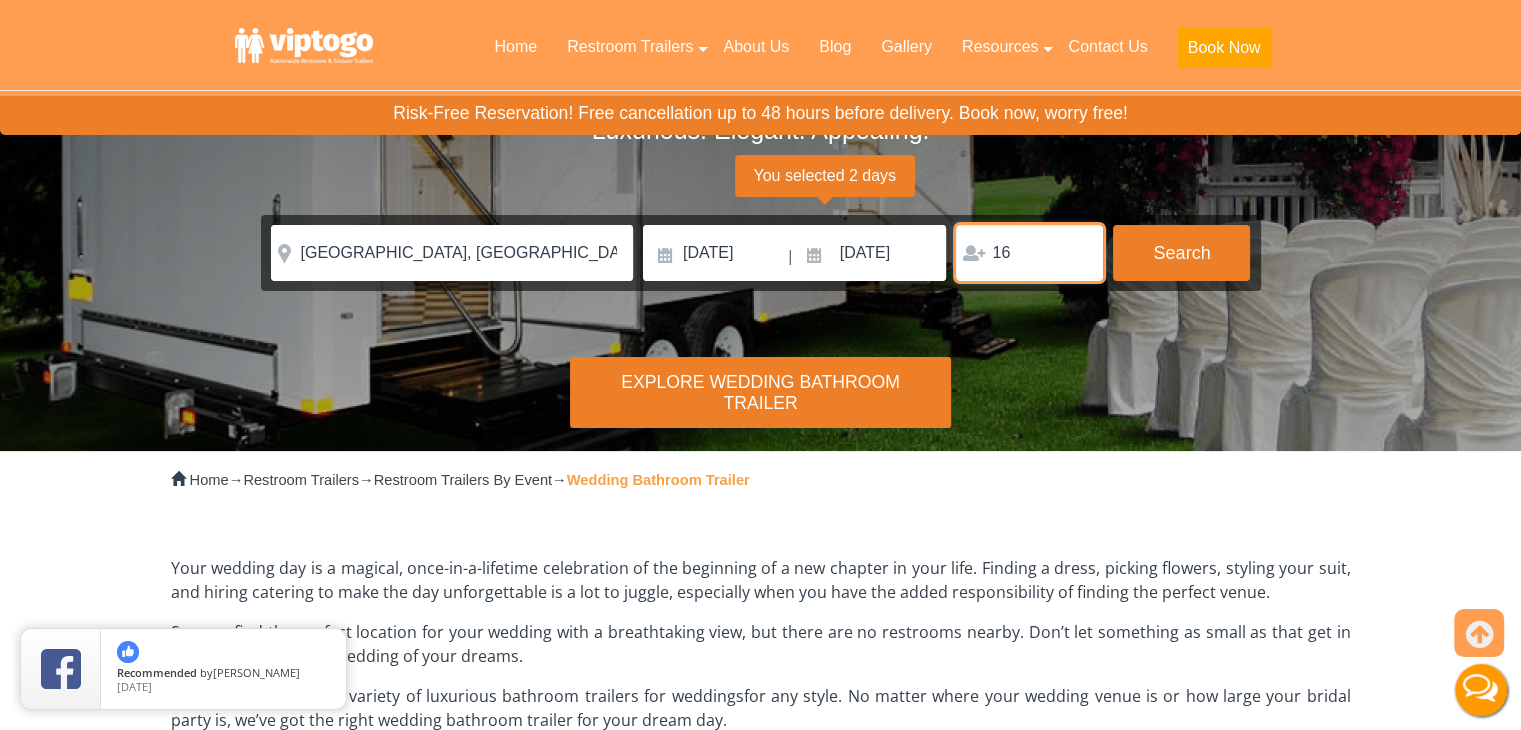 click on "16" at bounding box center (1029, 253) 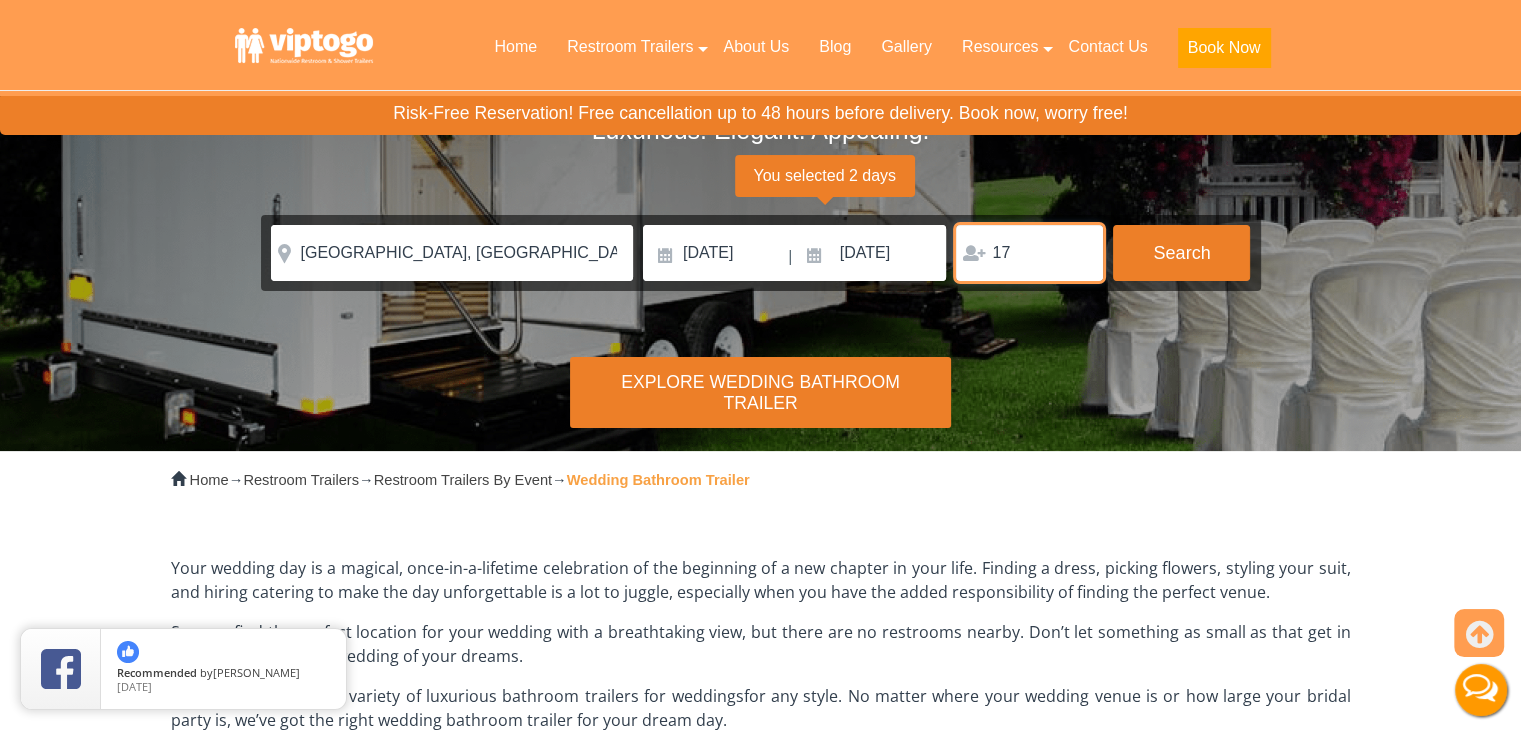 click on "17" at bounding box center [1029, 253] 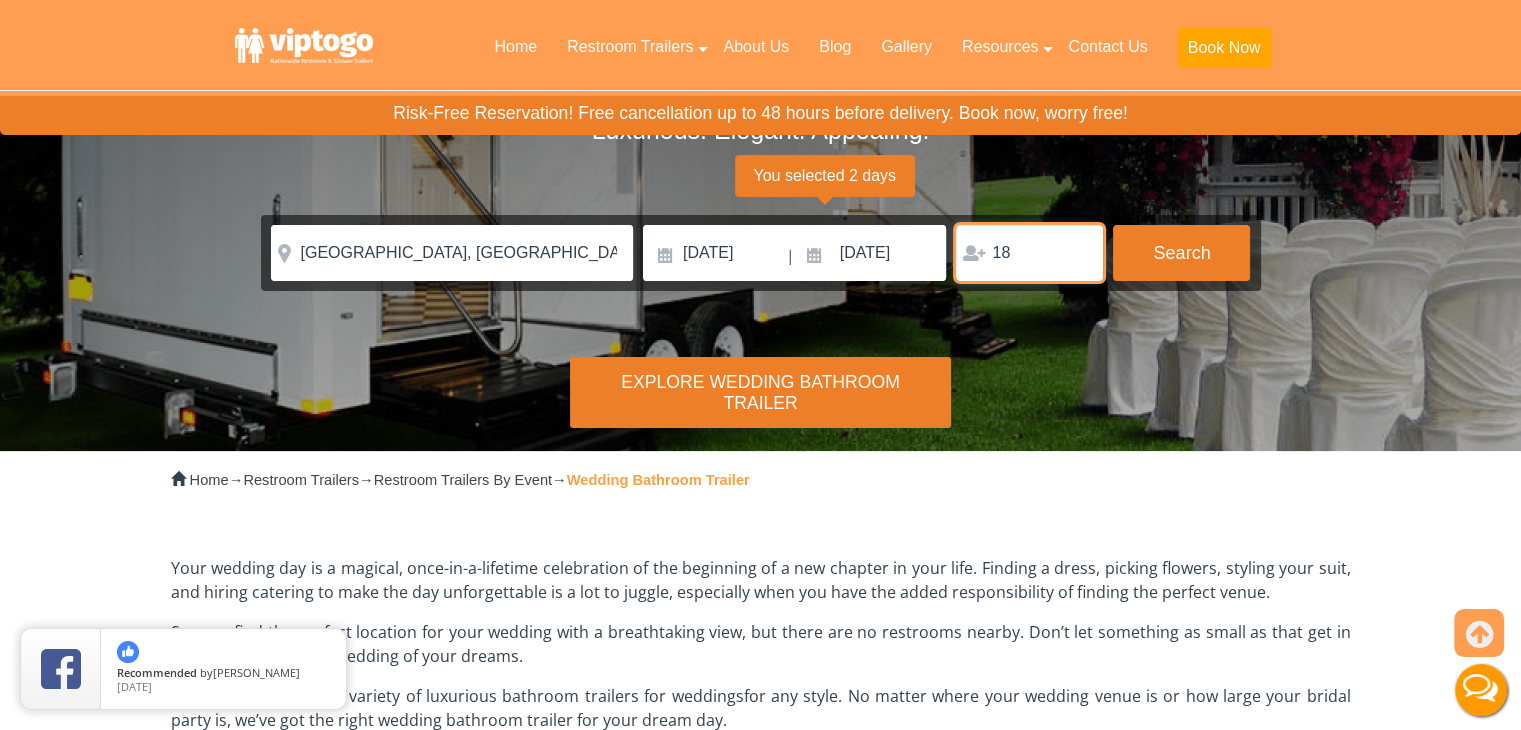 click on "18" at bounding box center (1029, 253) 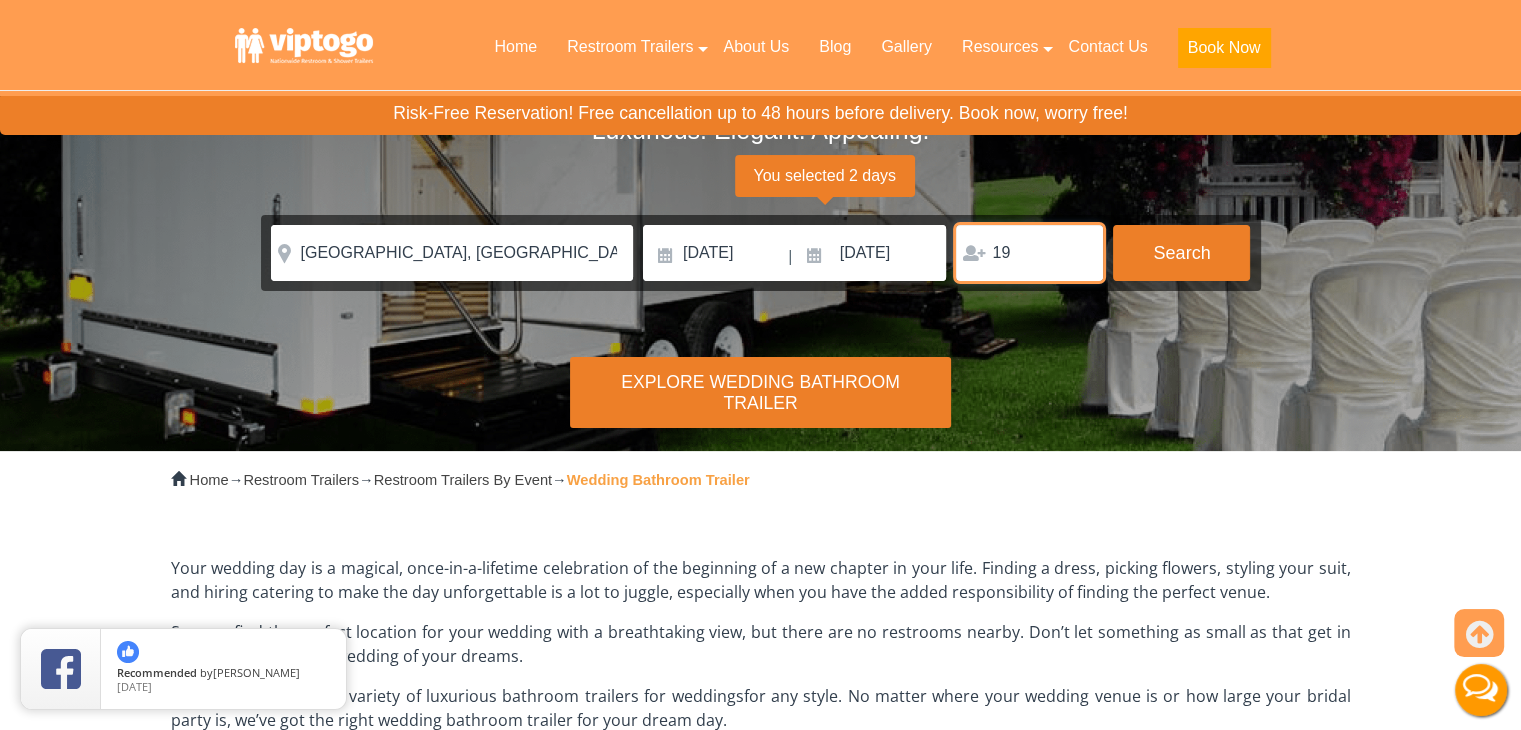 click on "19" at bounding box center (1029, 253) 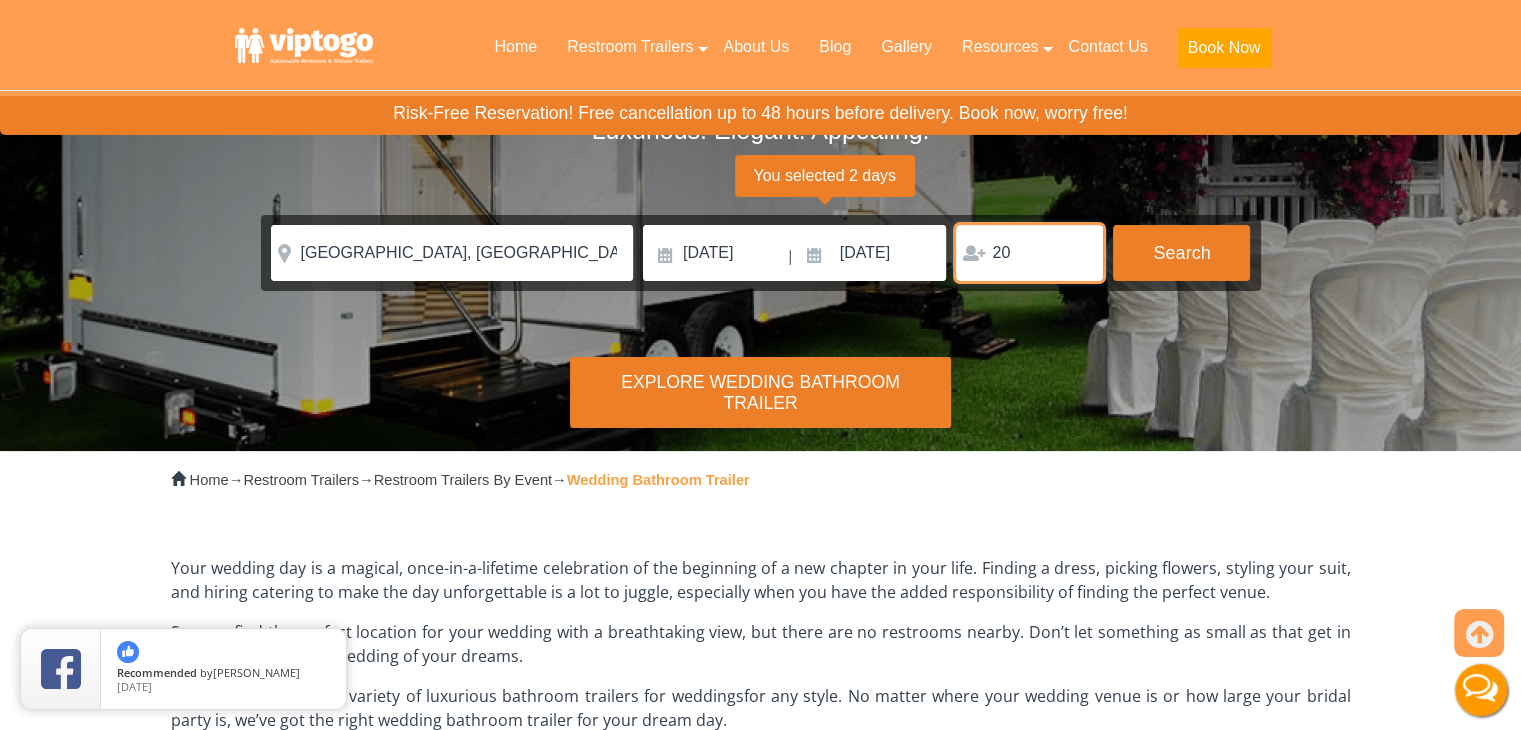 click on "20" at bounding box center [1029, 253] 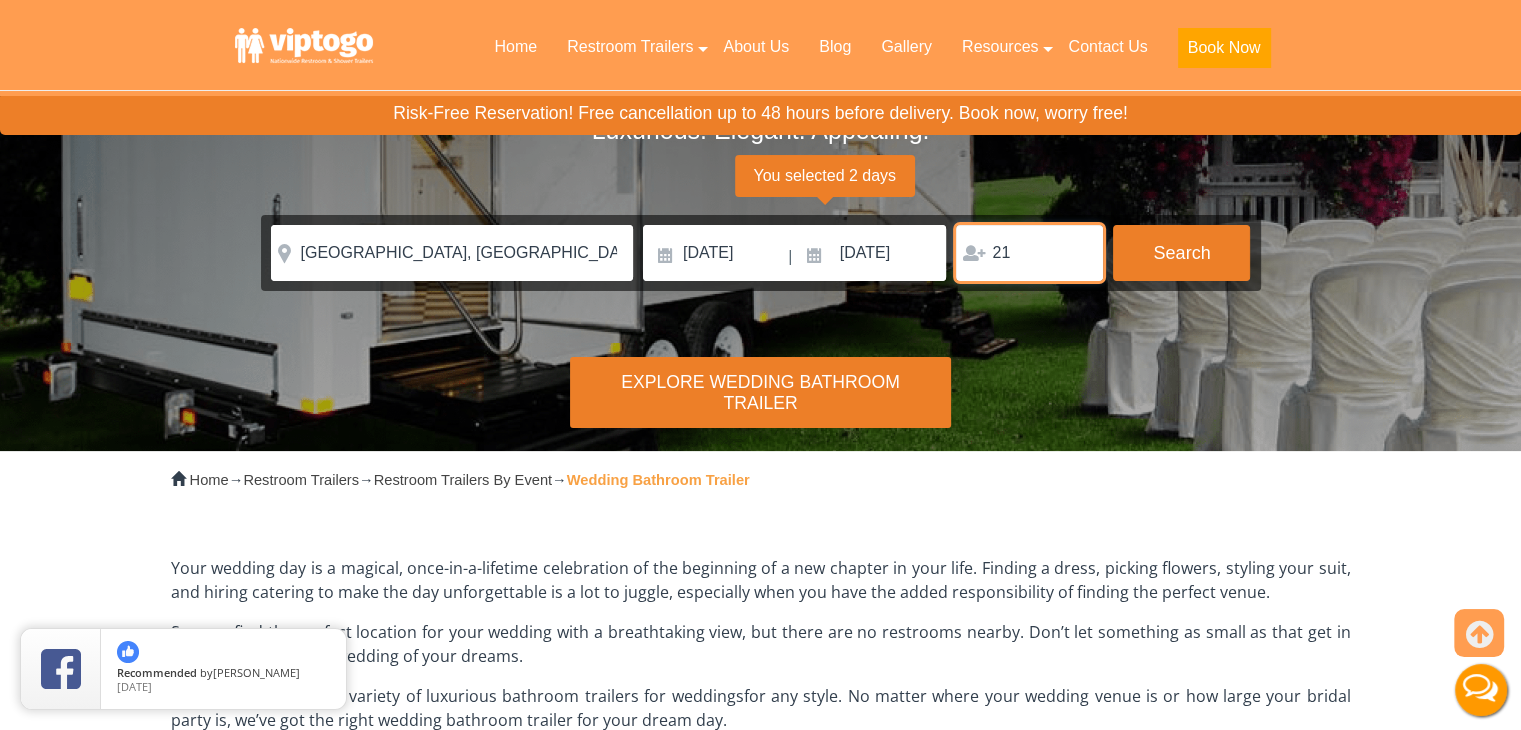 click on "21" at bounding box center (1029, 253) 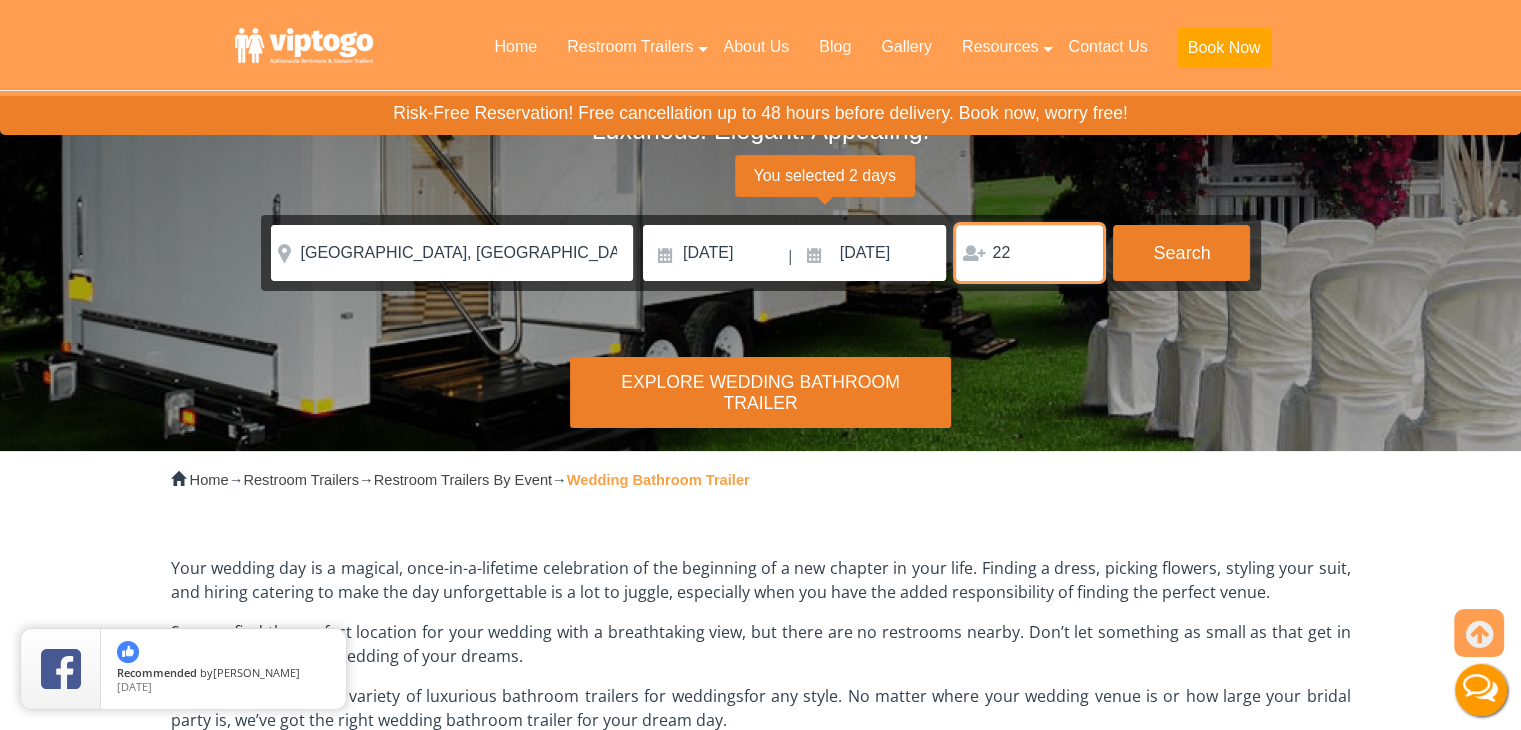 click on "22" at bounding box center [1029, 253] 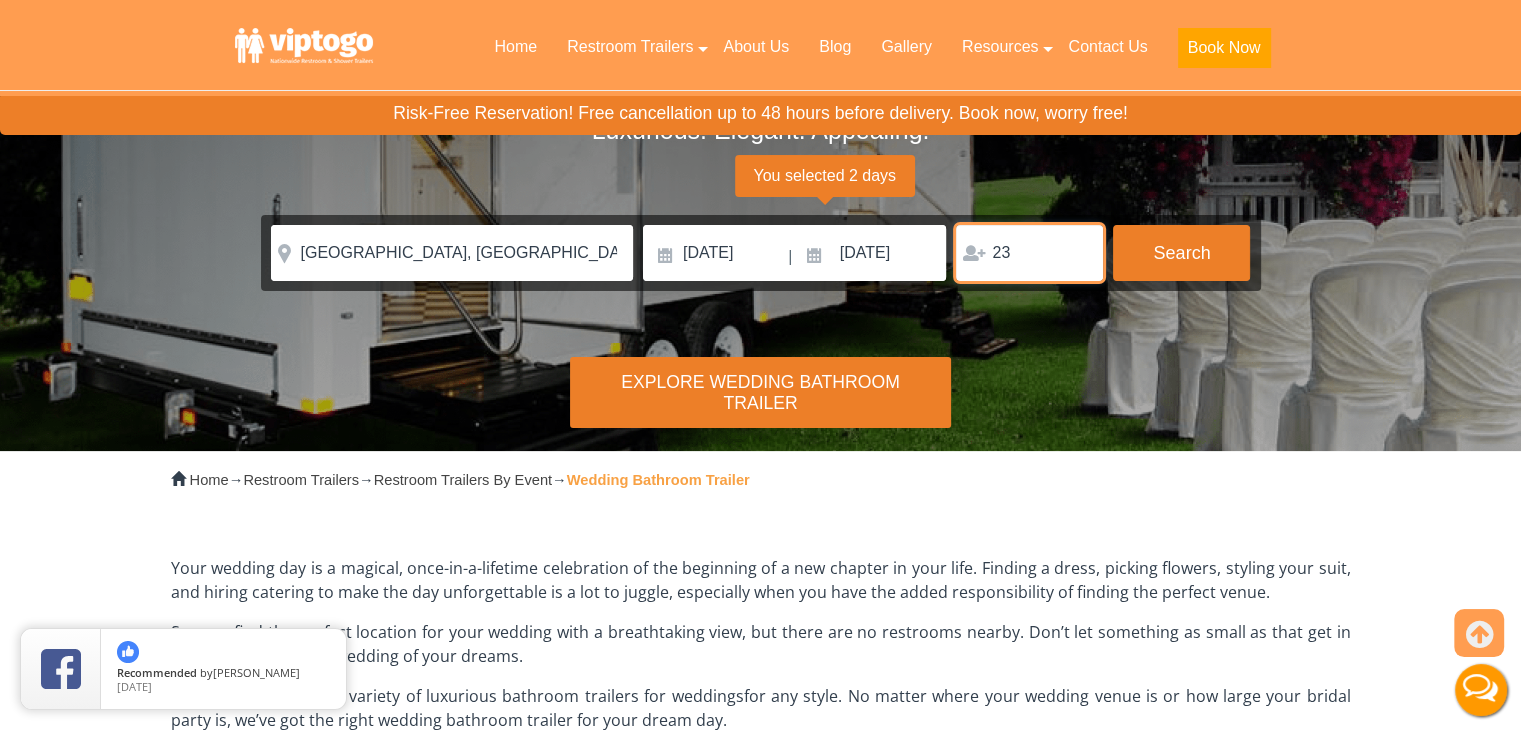 click on "23" at bounding box center (1029, 253) 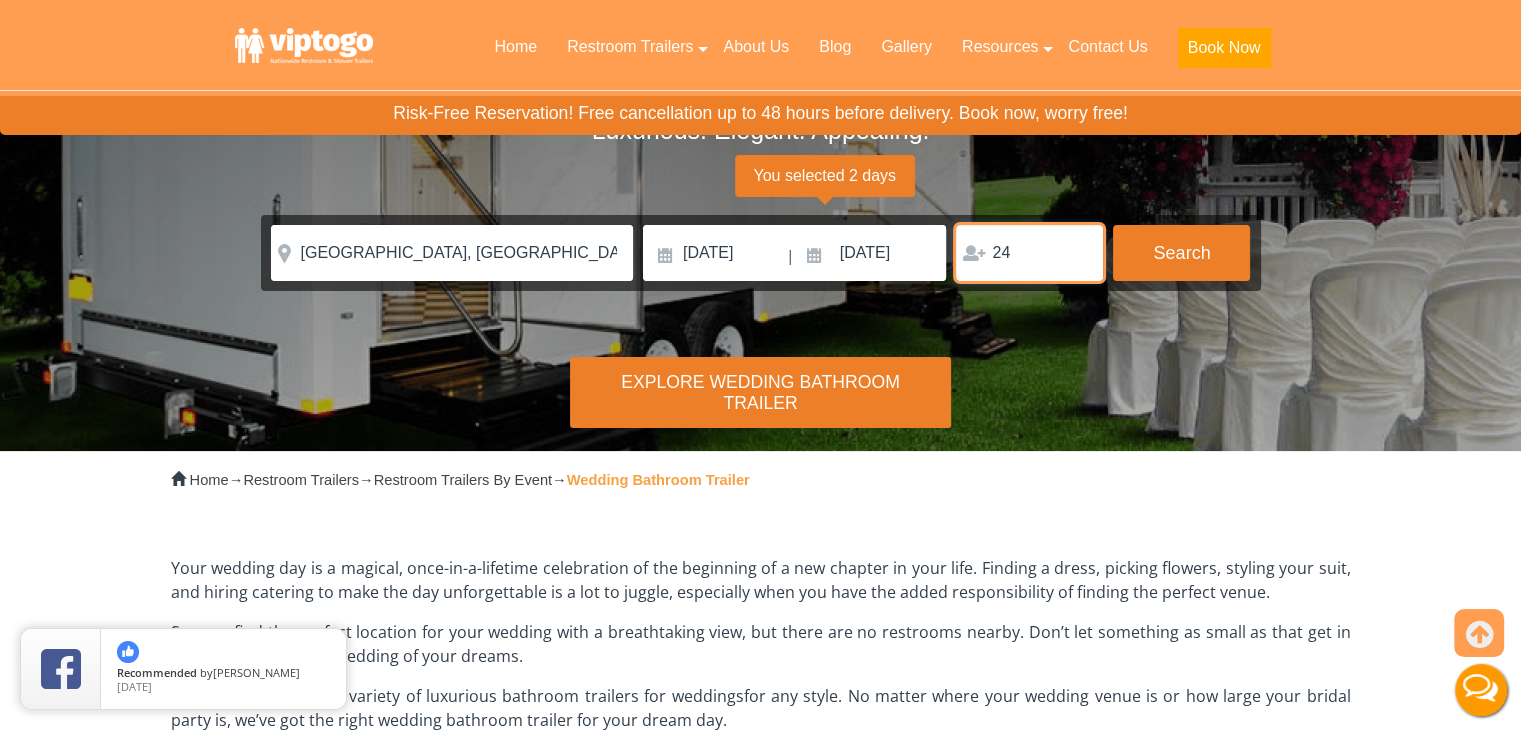 click on "24" at bounding box center [1029, 253] 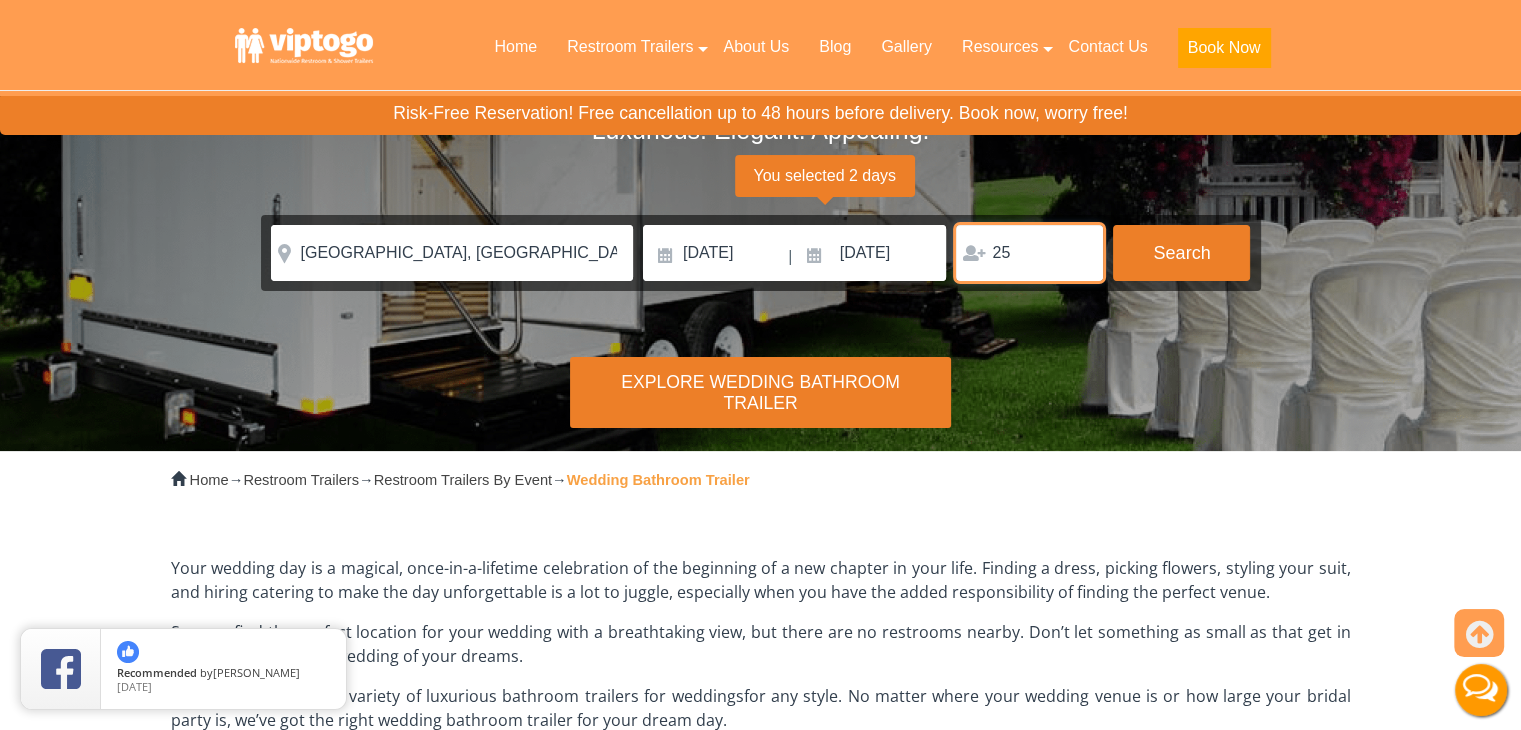 click on "25" at bounding box center (1029, 253) 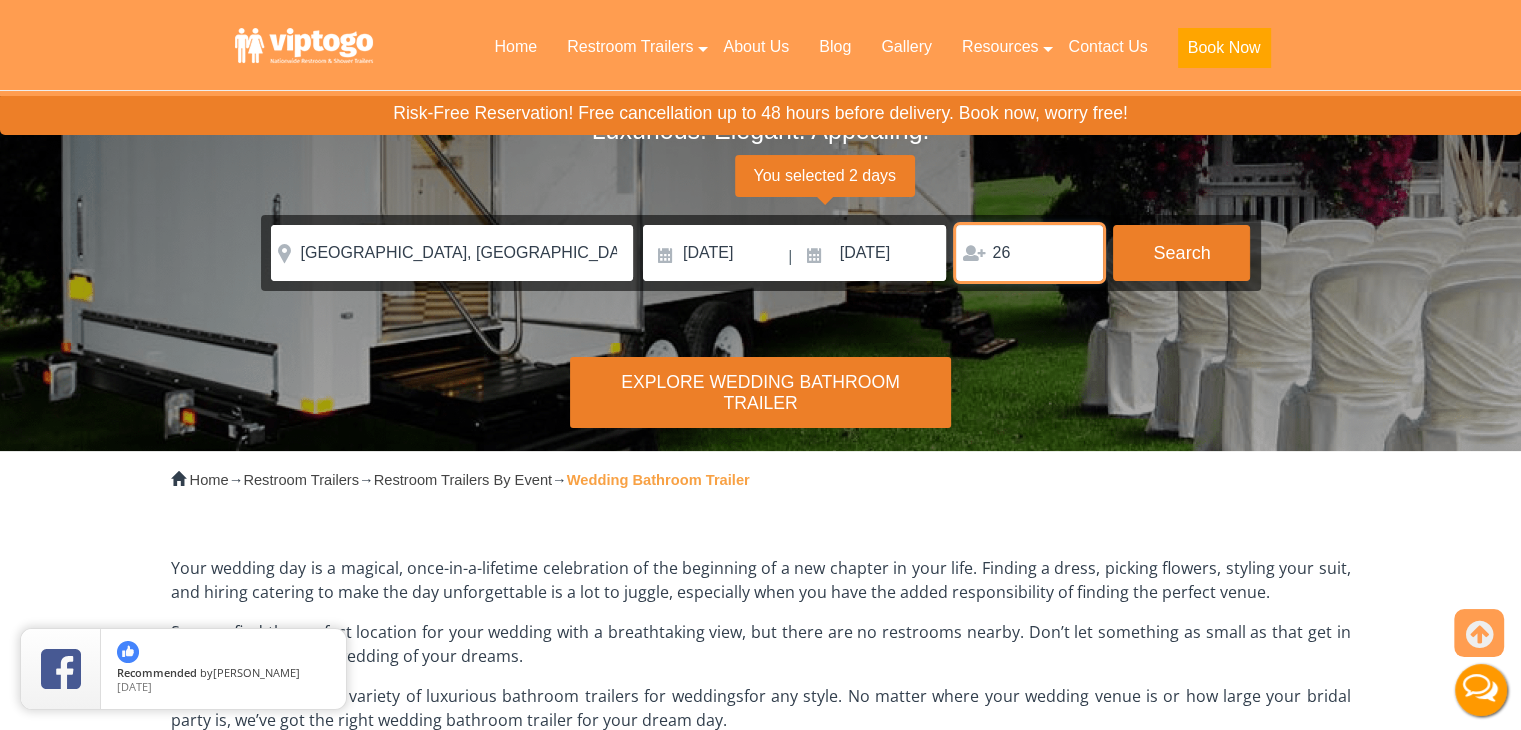 click on "26" at bounding box center [1029, 253] 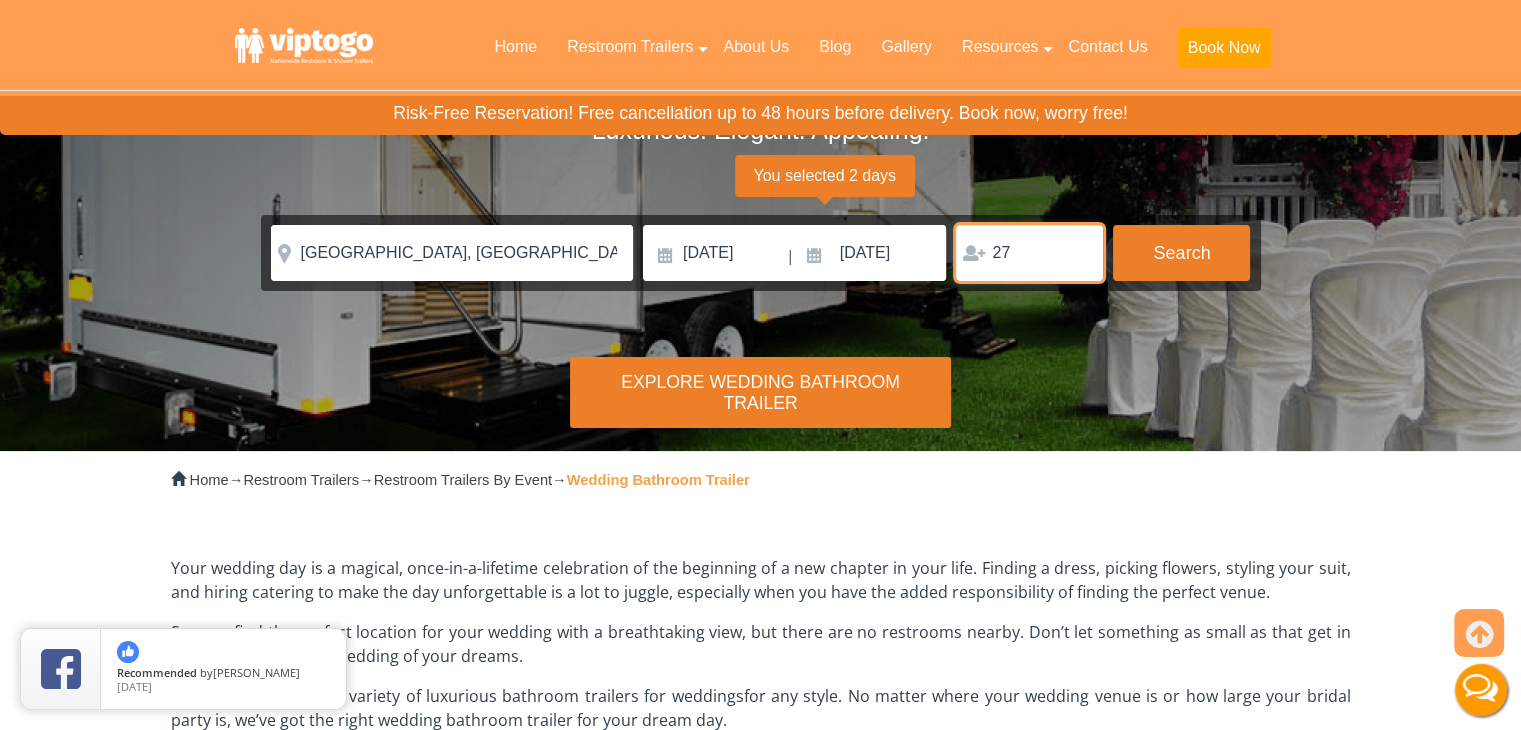 click on "27" at bounding box center (1029, 253) 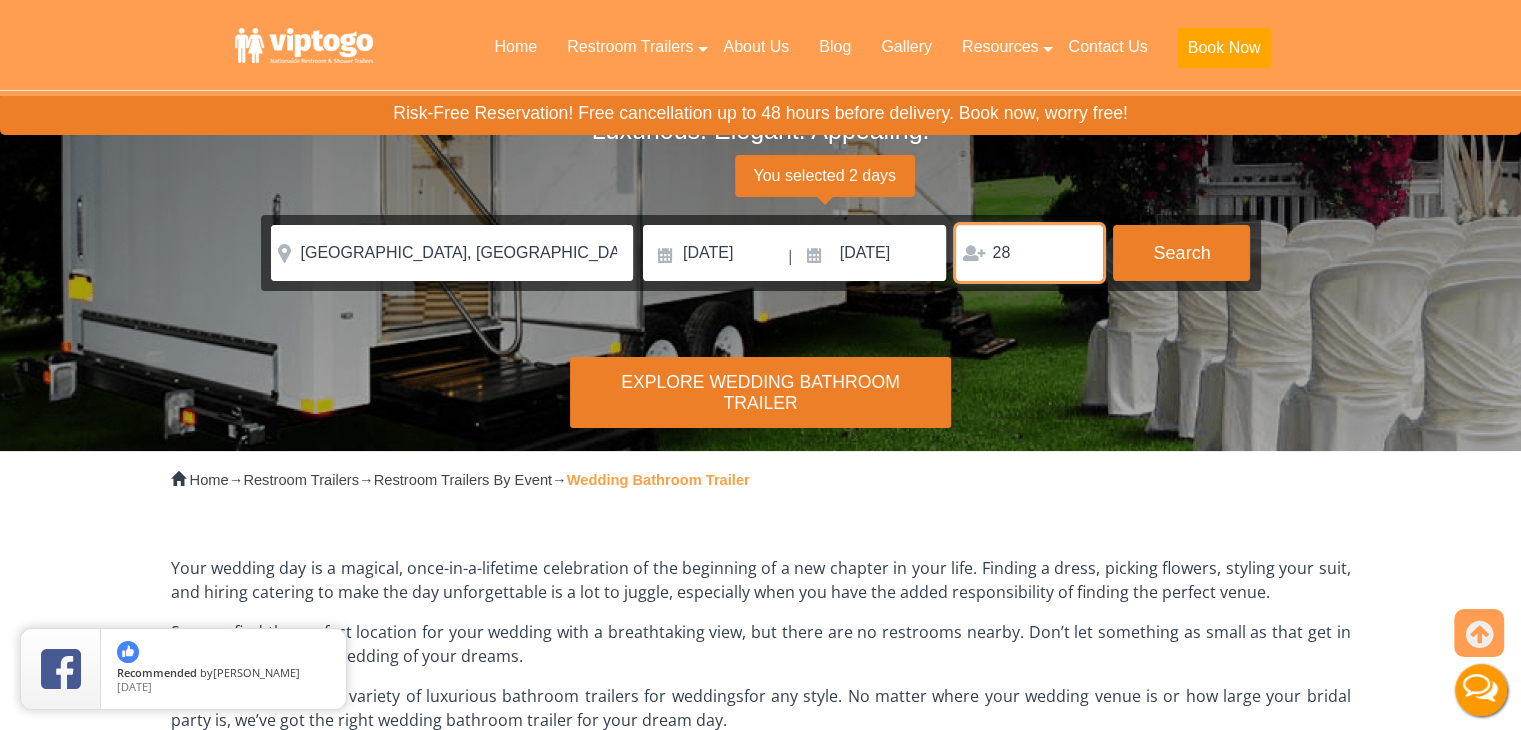 click on "28" at bounding box center [1029, 253] 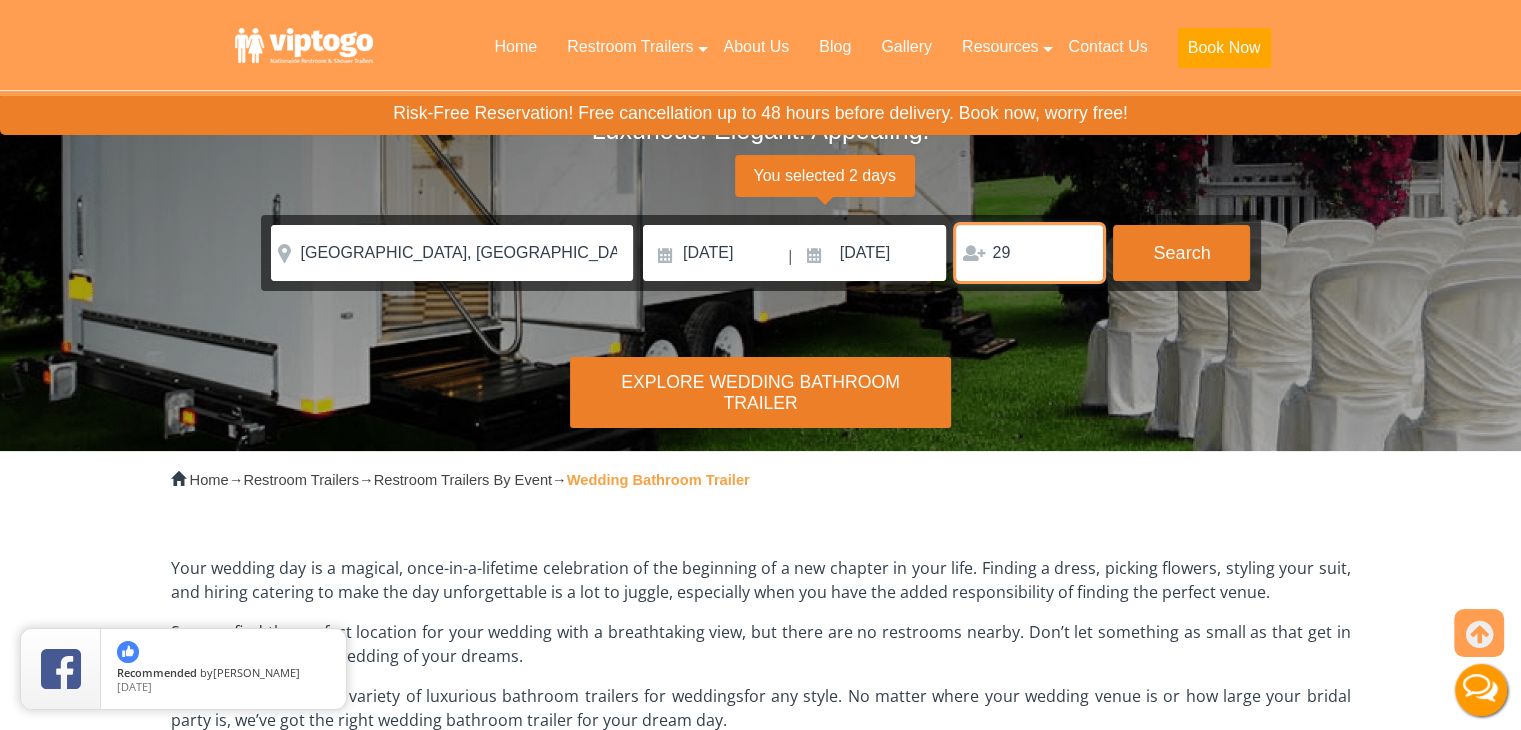 click on "29" at bounding box center (1029, 253) 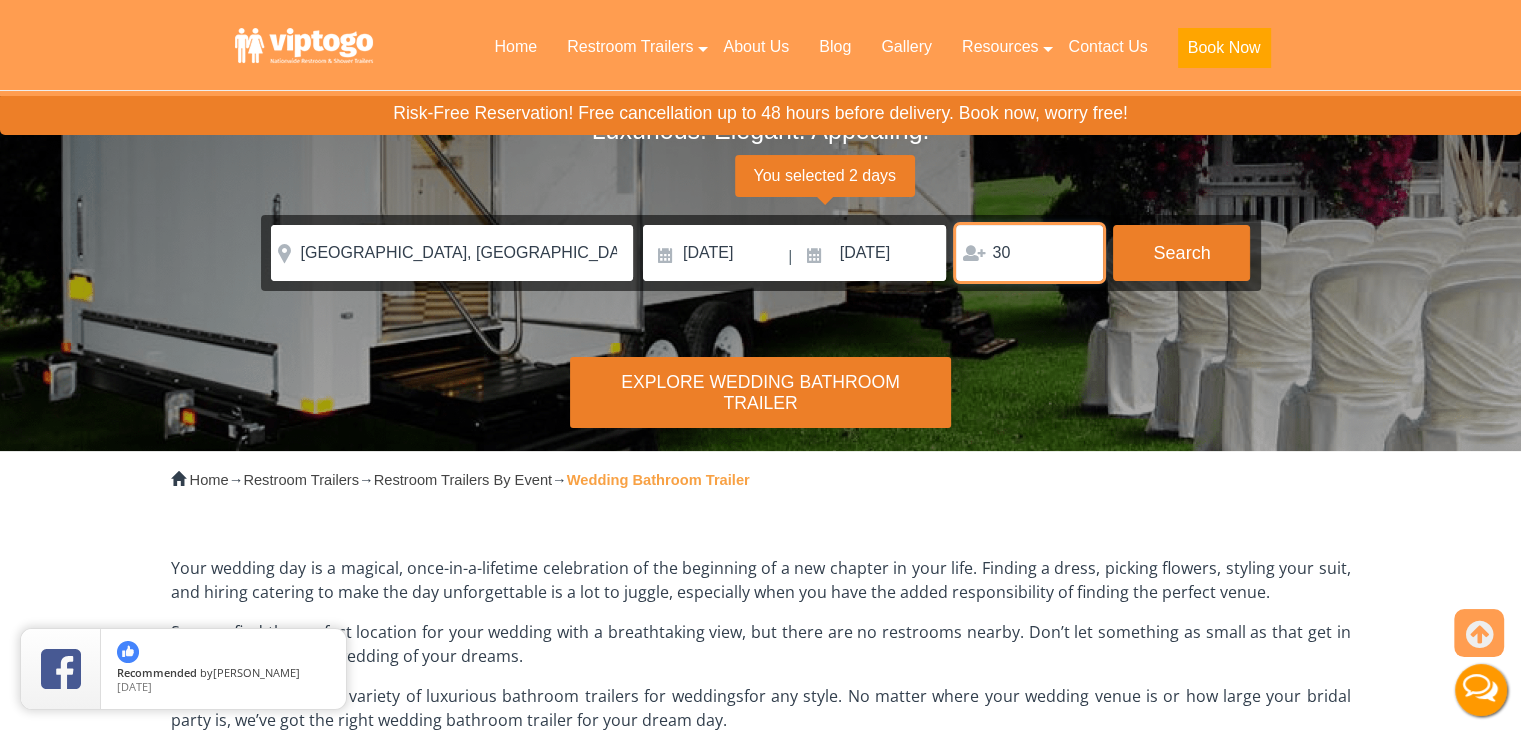 click on "30" at bounding box center (1029, 253) 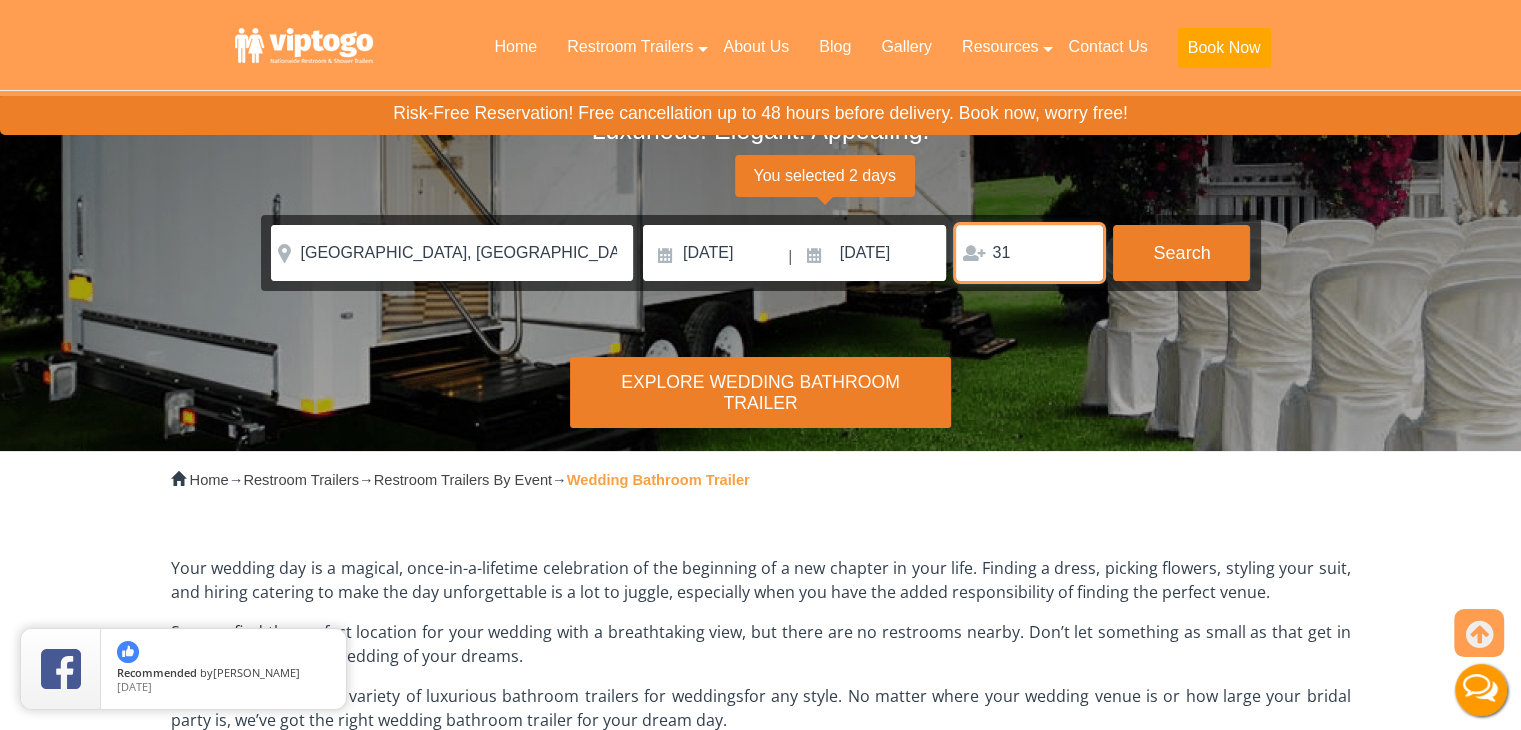 click on "31" at bounding box center [1029, 253] 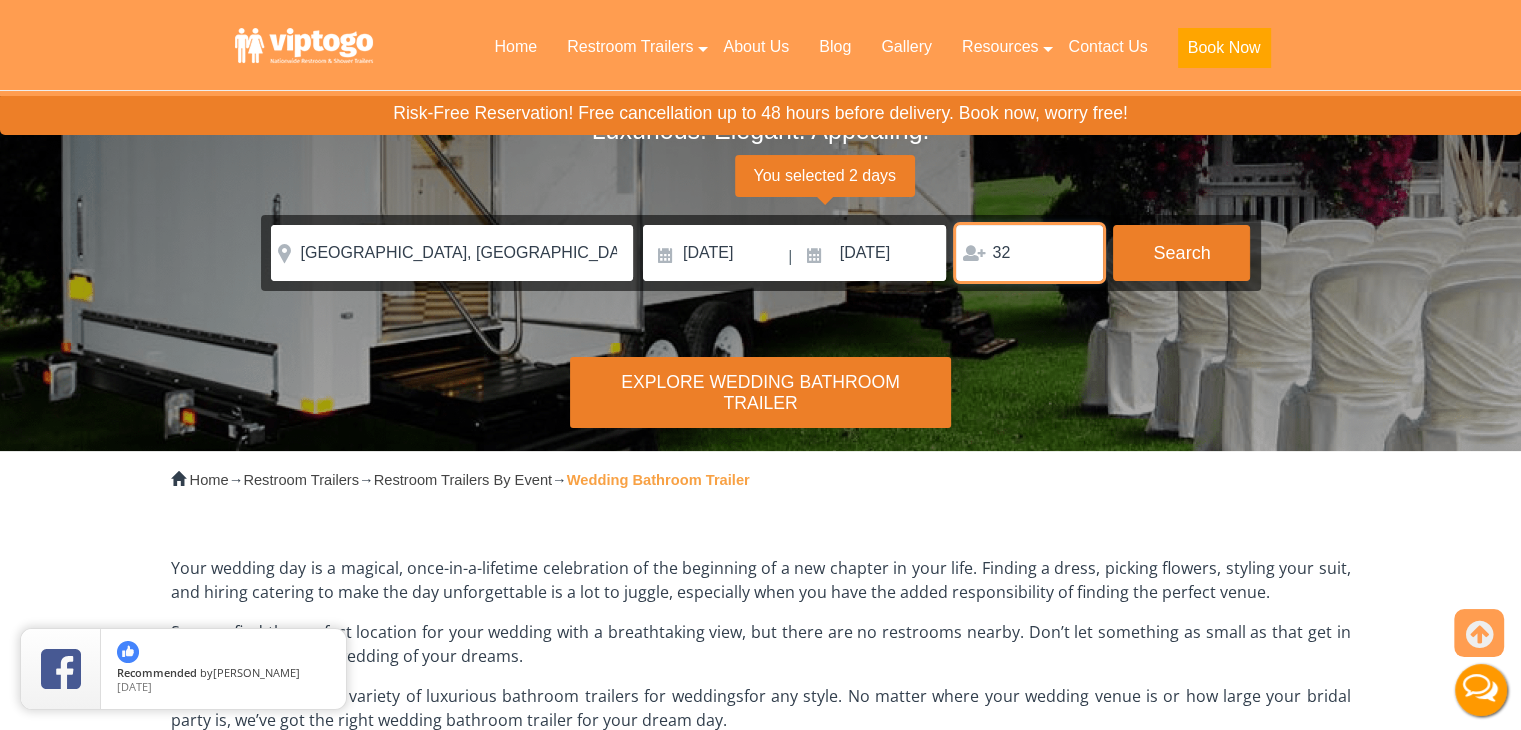 click on "32" at bounding box center (1029, 253) 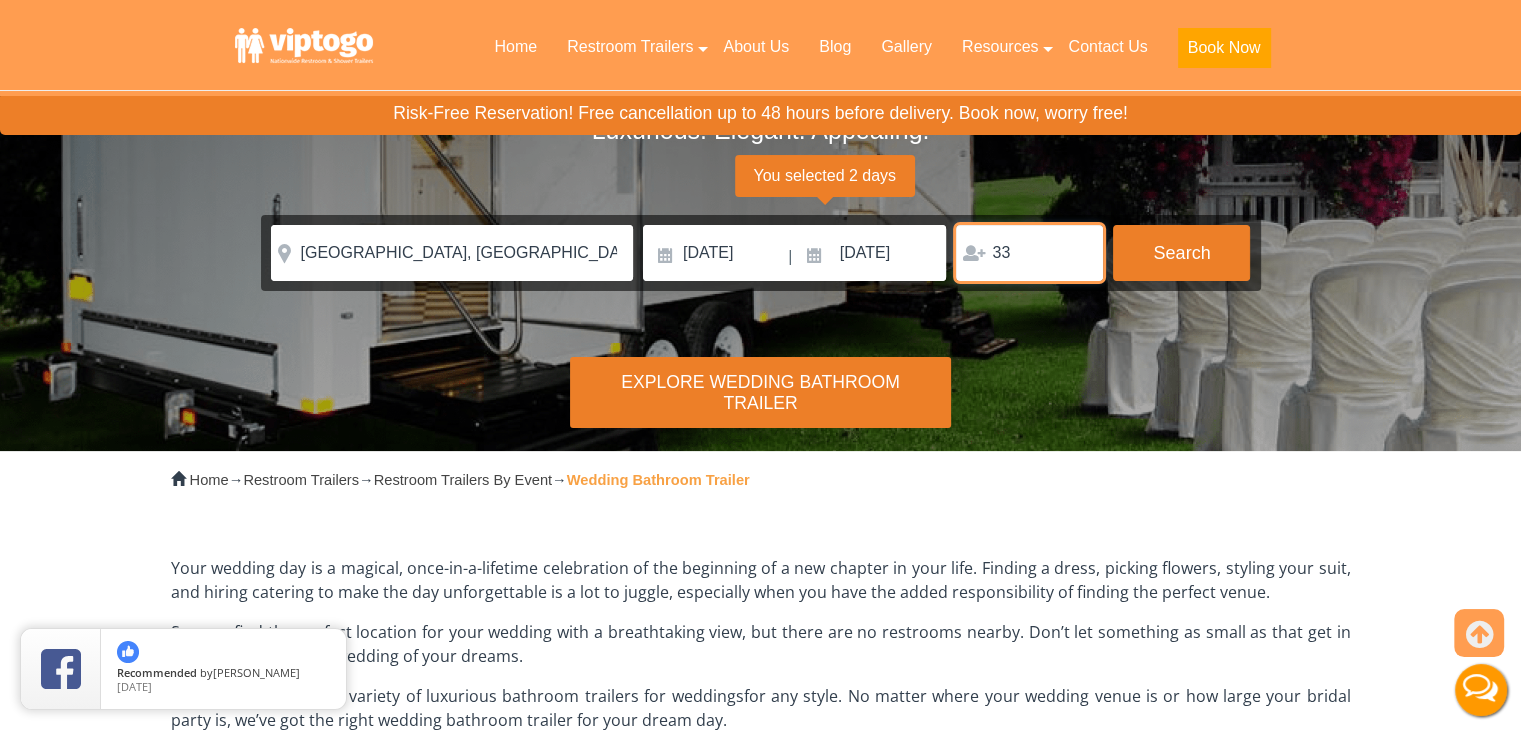click on "33" at bounding box center [1029, 253] 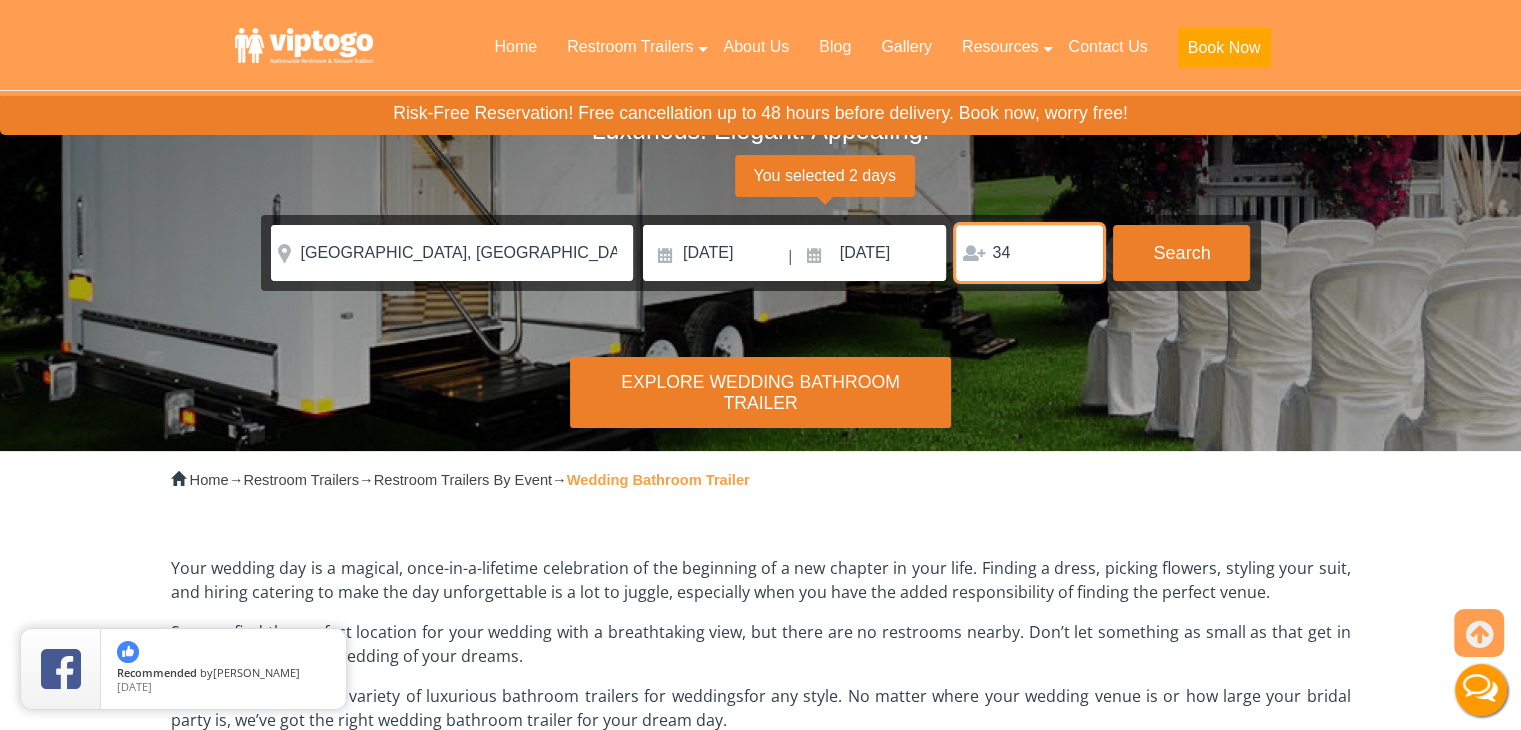 click on "34" at bounding box center (1029, 253) 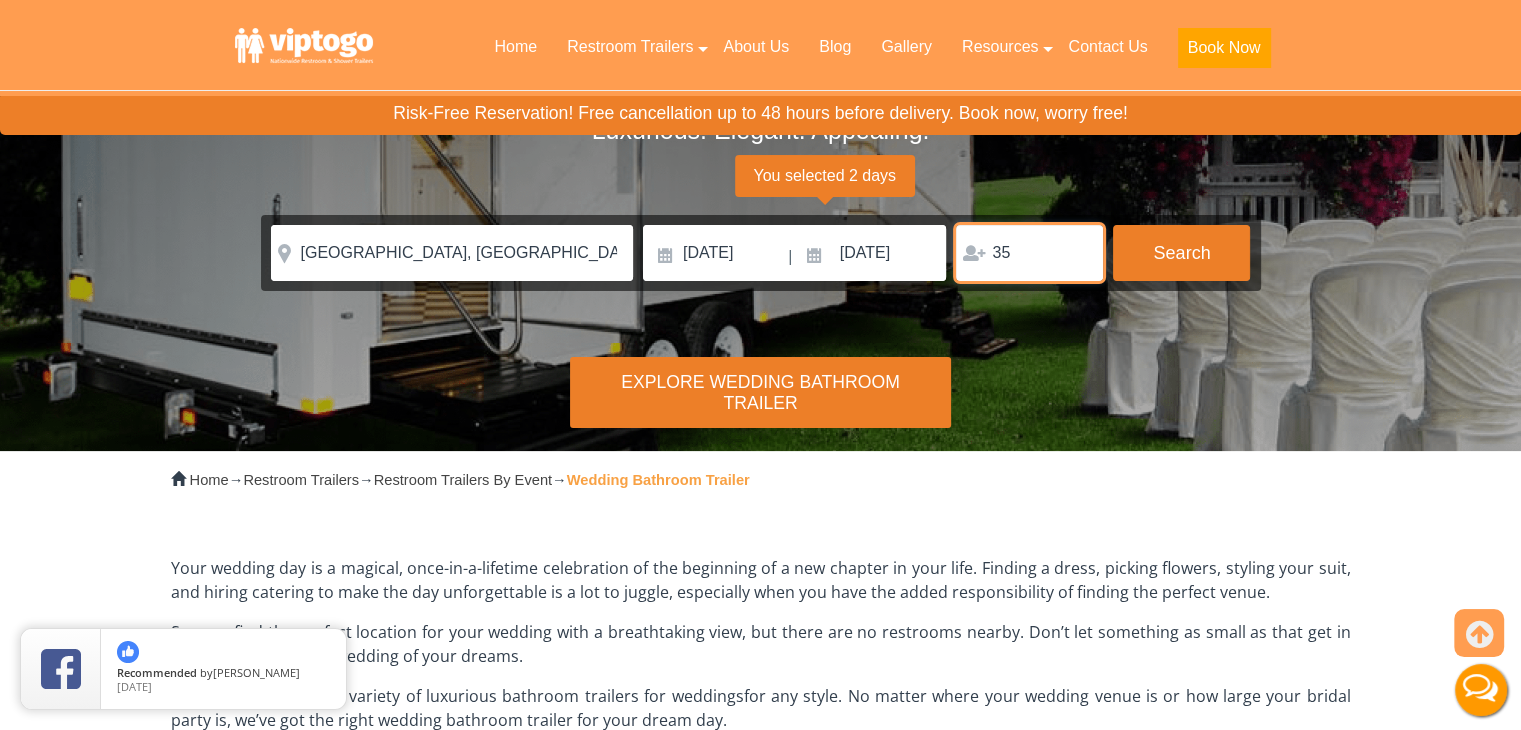 click on "35" at bounding box center (1029, 253) 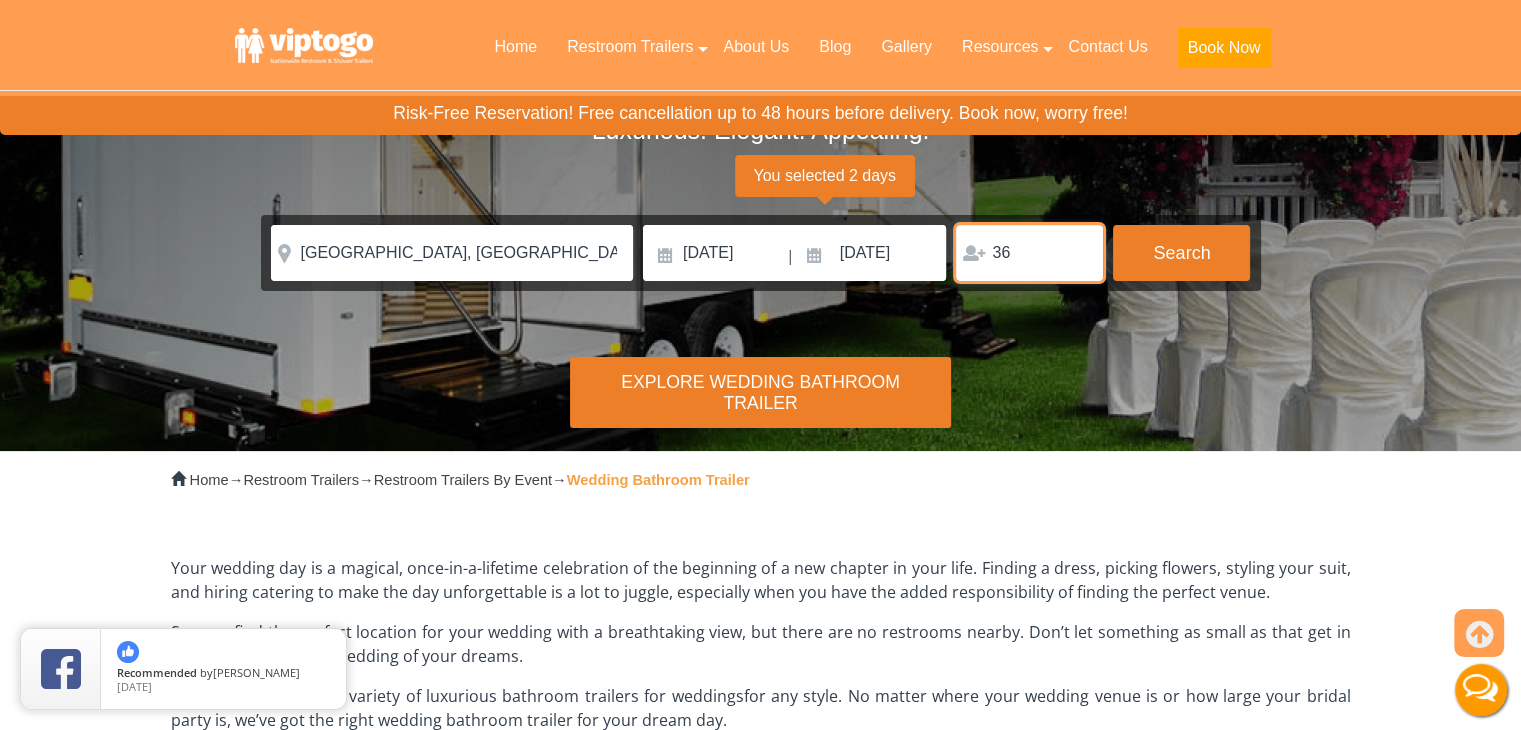click on "36" at bounding box center [1029, 253] 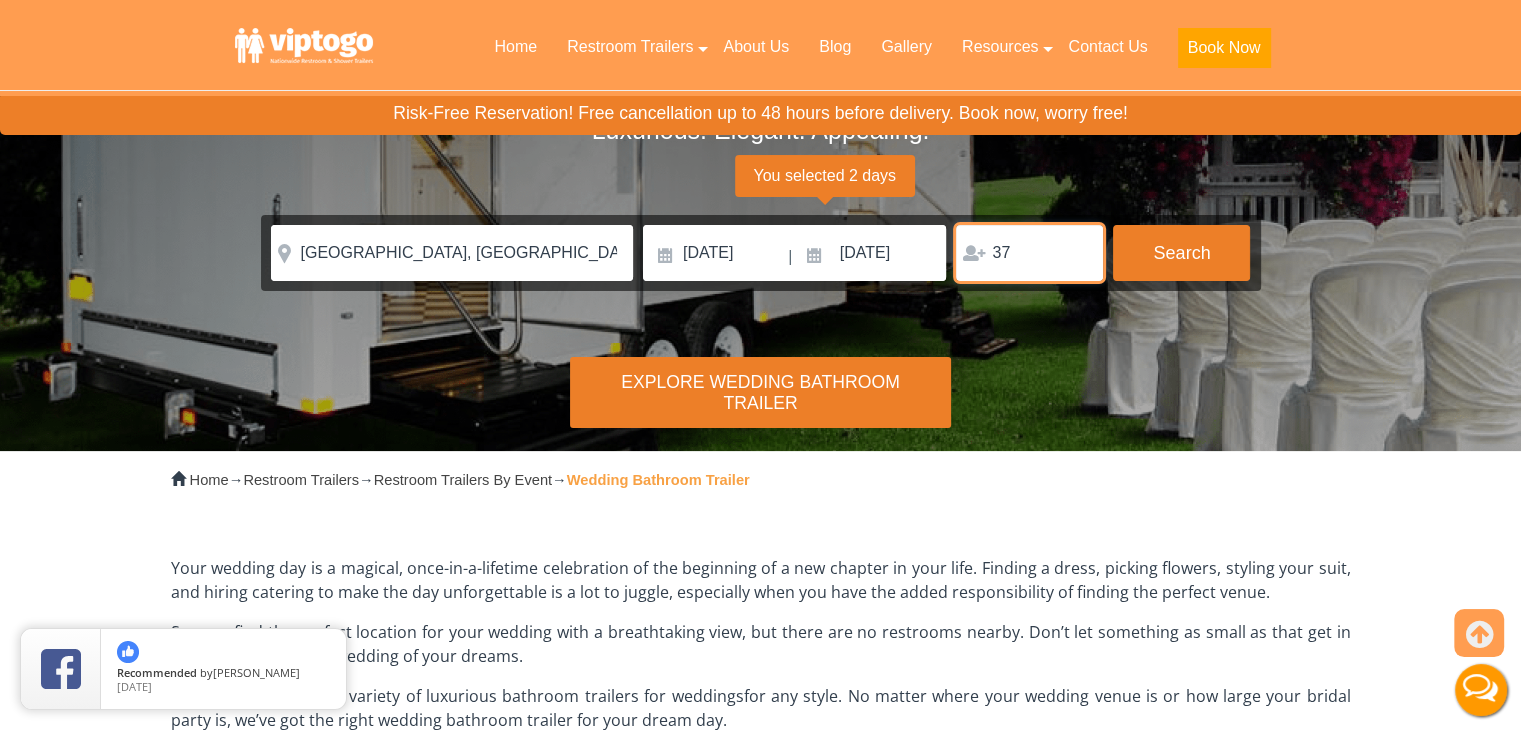 click on "37" at bounding box center [1029, 253] 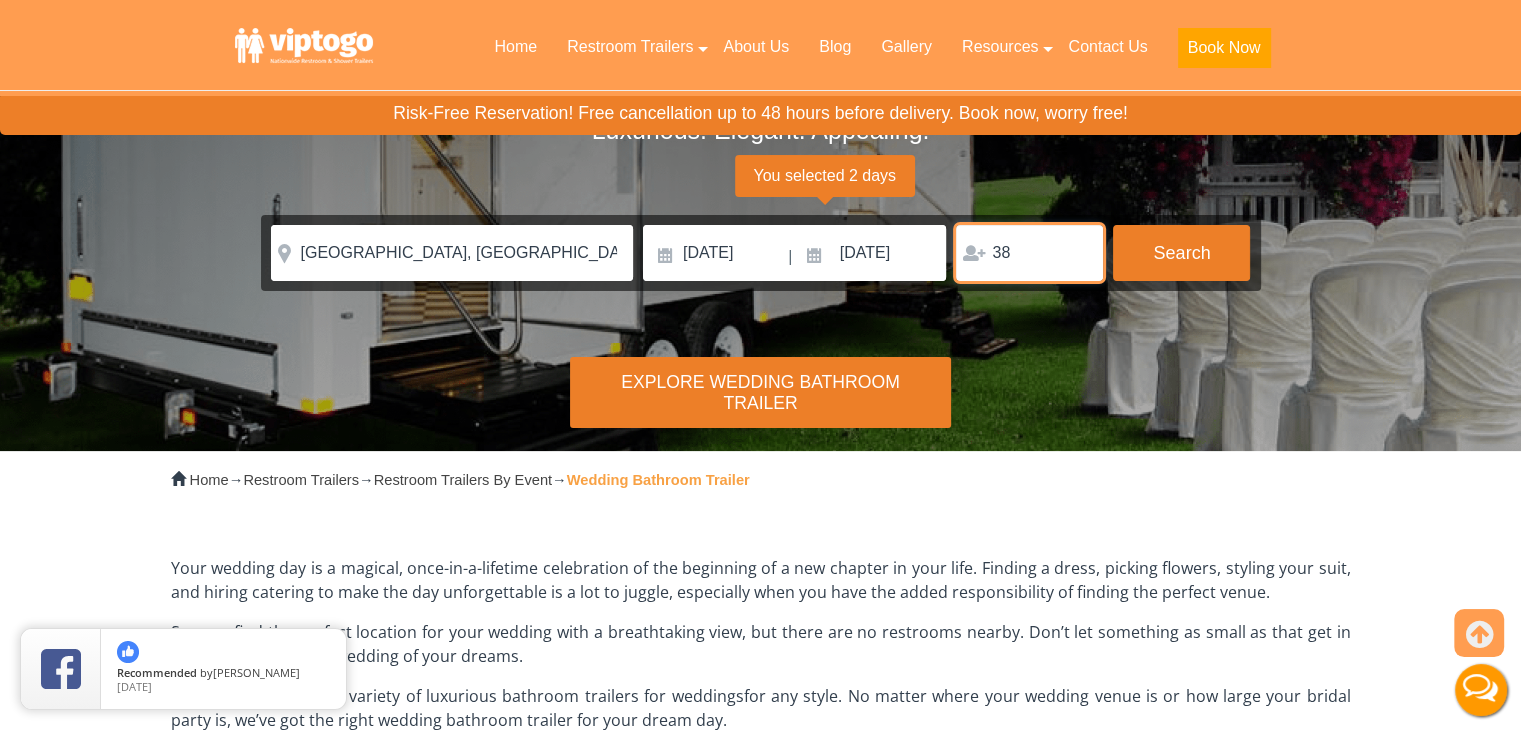 click on "38" at bounding box center [1029, 253] 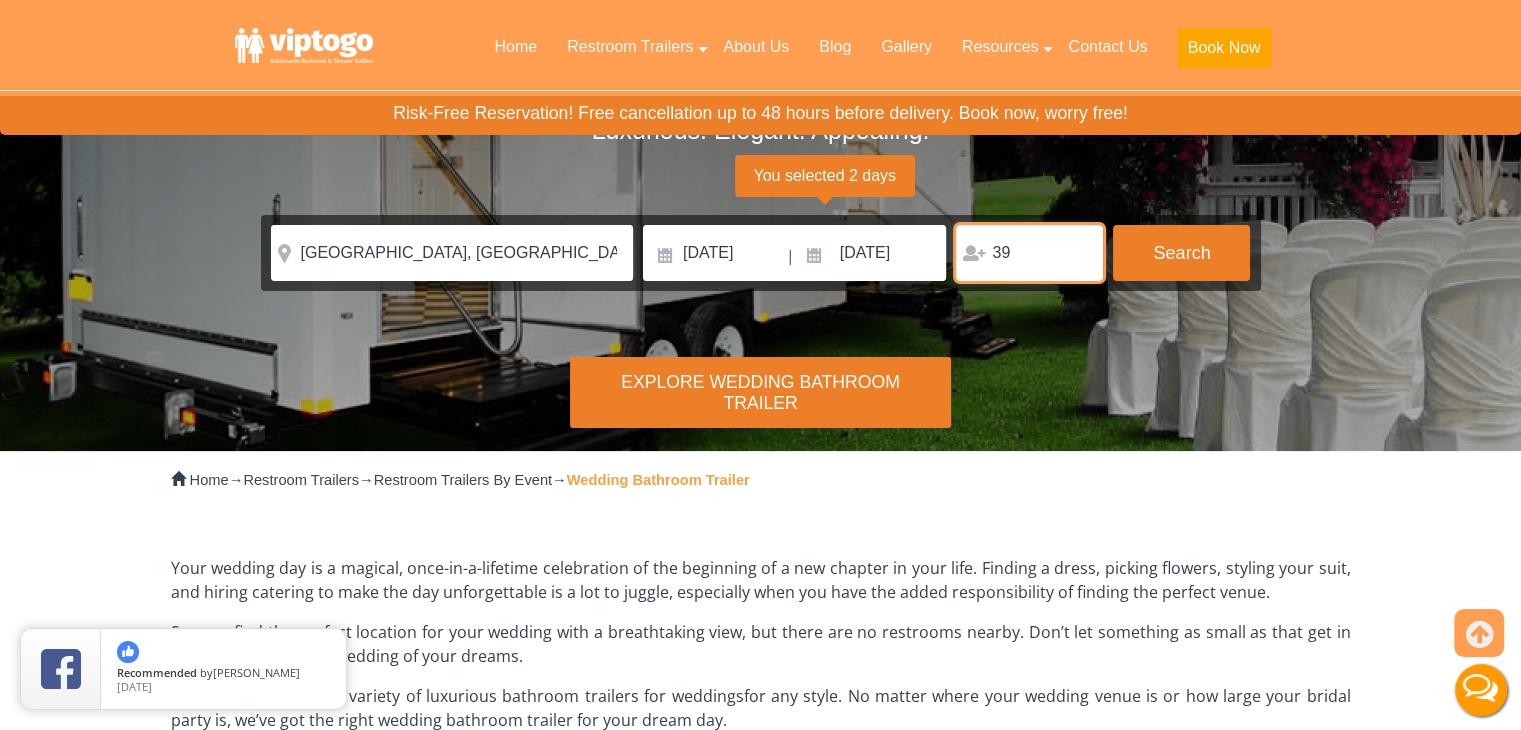 click on "39" at bounding box center [1029, 253] 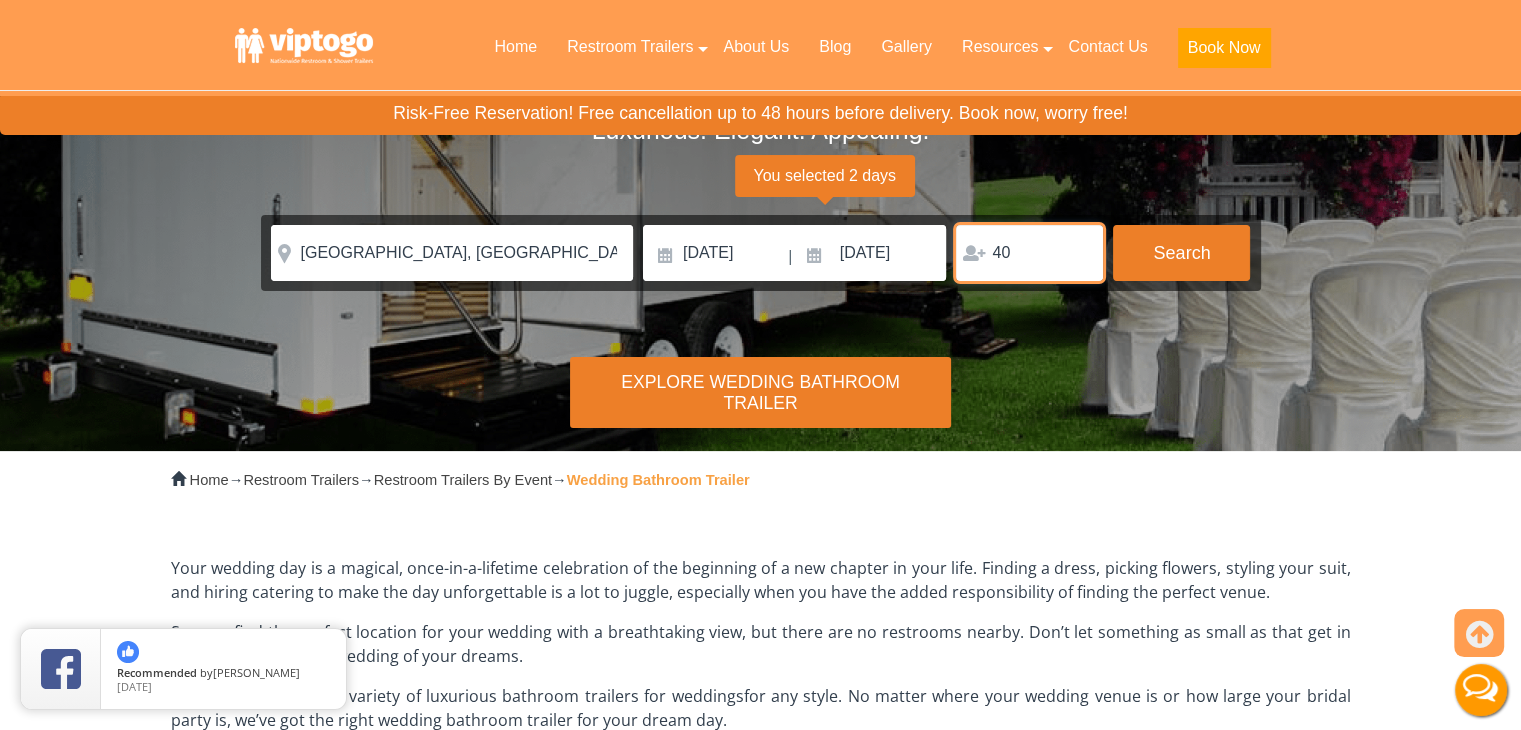 click on "40" at bounding box center [1029, 253] 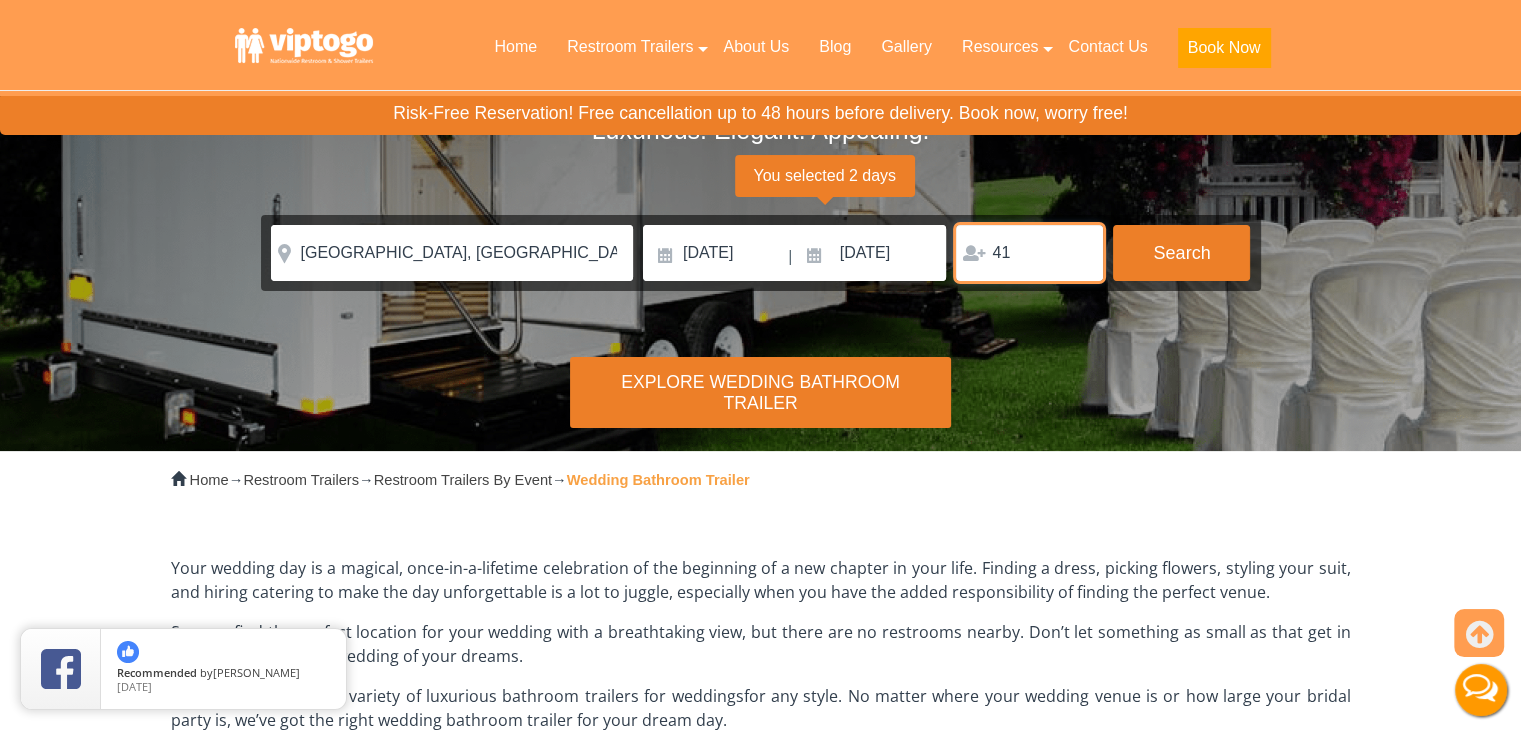 click on "41" at bounding box center (1029, 253) 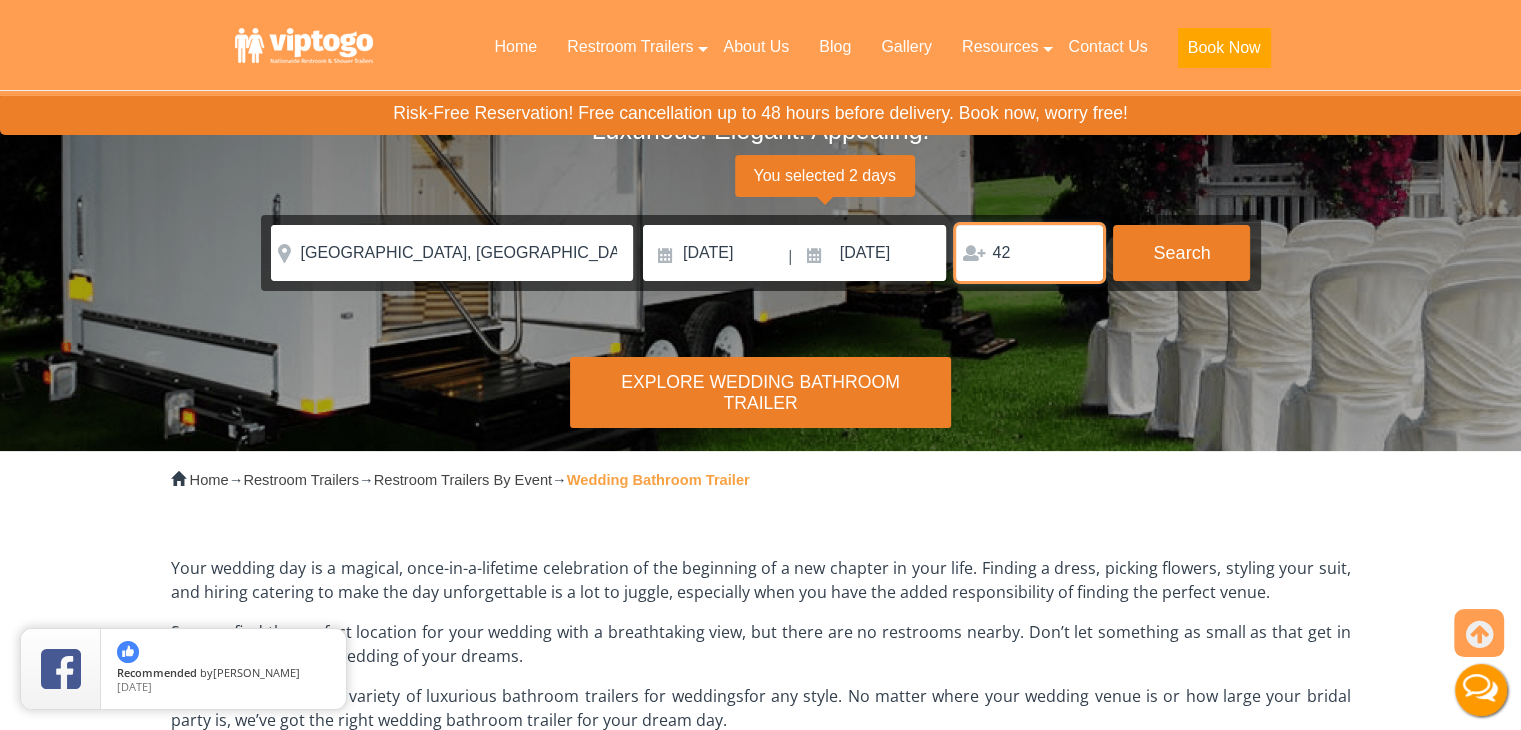 click on "42" at bounding box center (1029, 253) 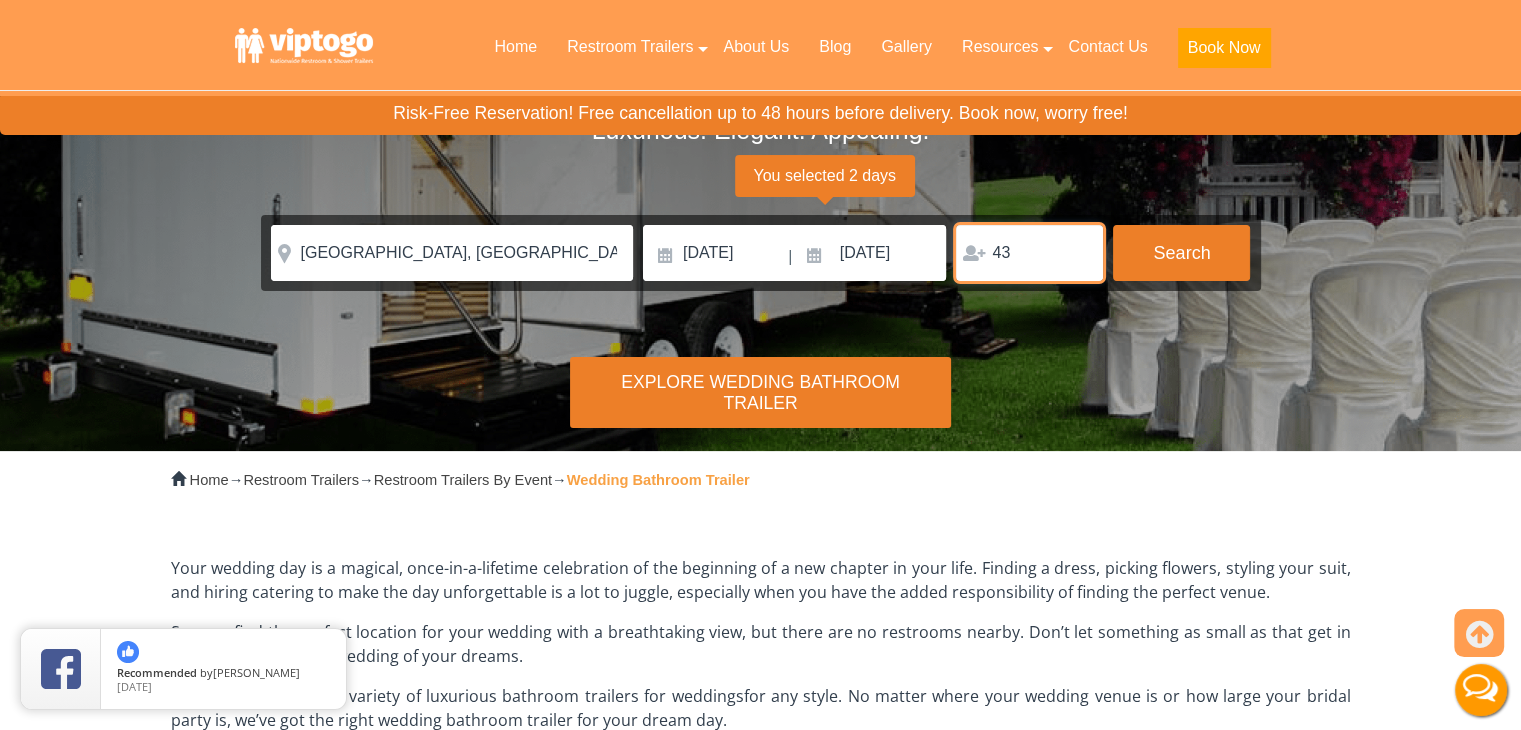 click on "43" at bounding box center (1029, 253) 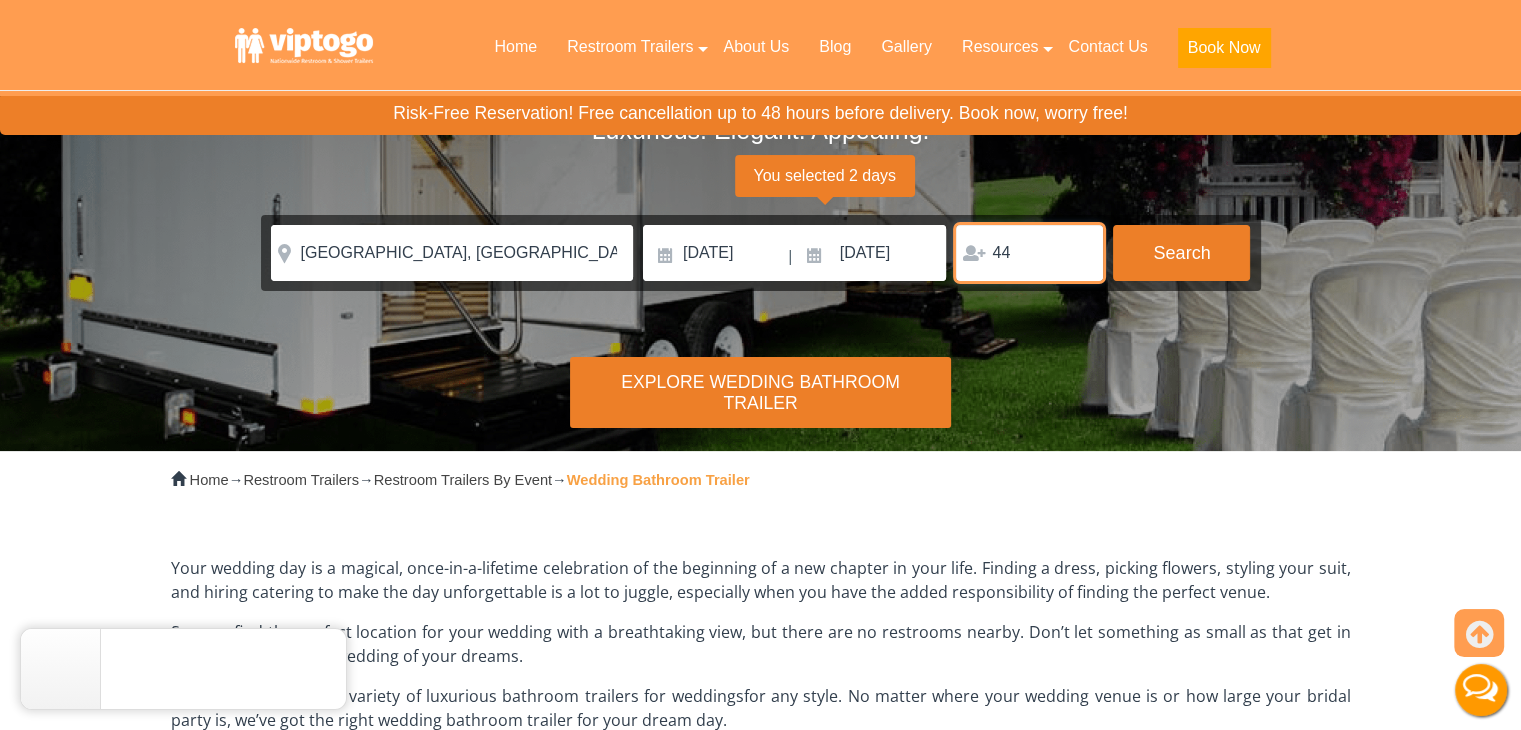 click on "44" at bounding box center (1029, 253) 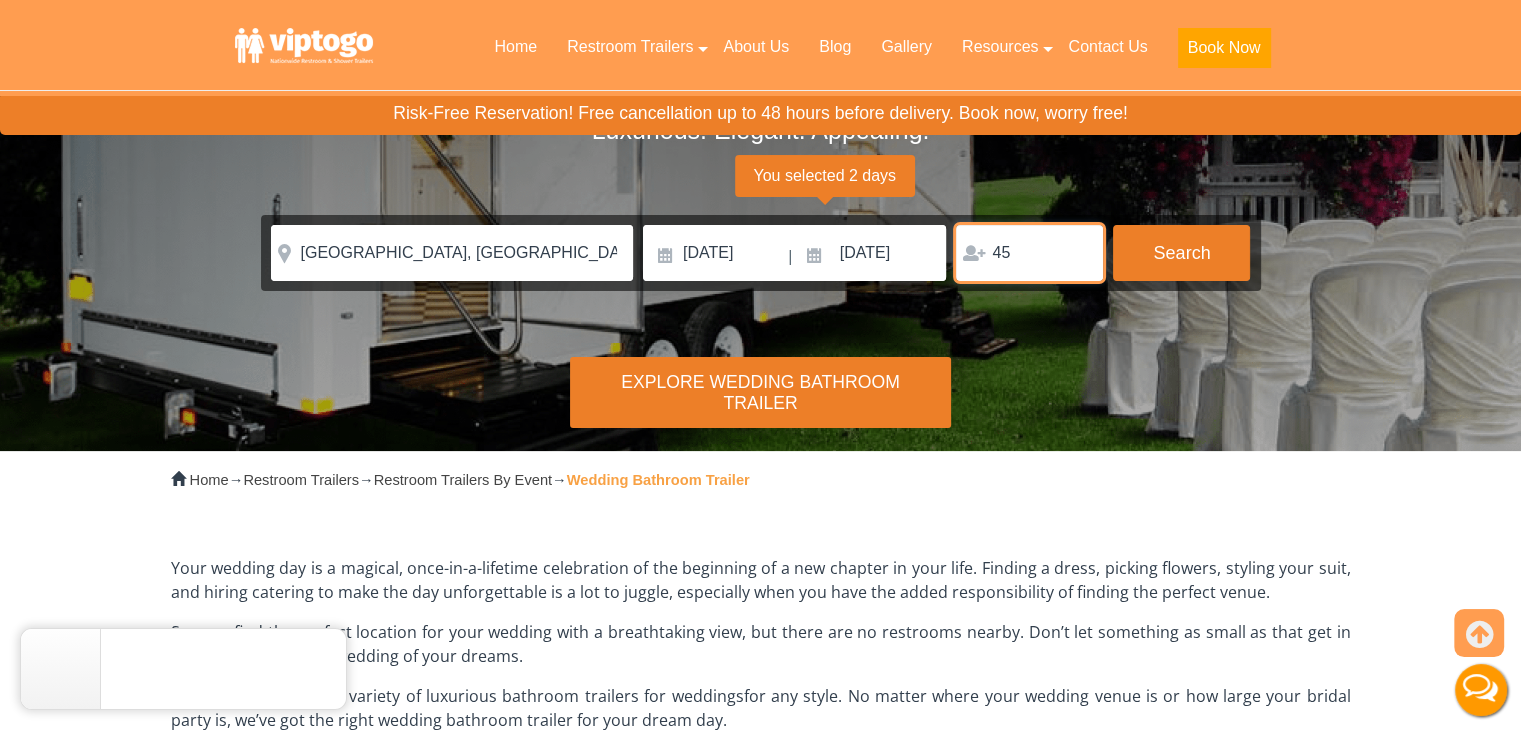 click on "45" at bounding box center [1029, 253] 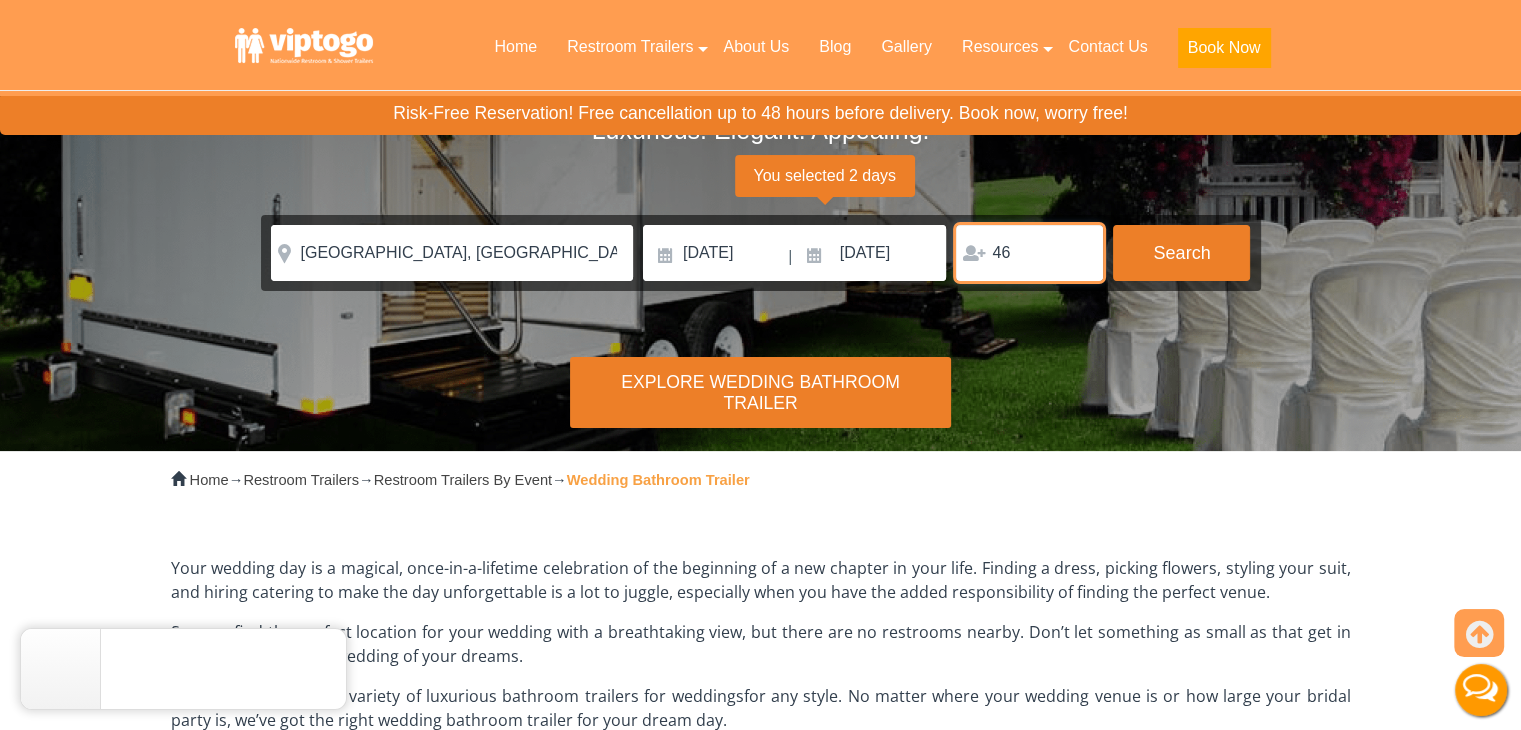 click on "46" at bounding box center (1029, 253) 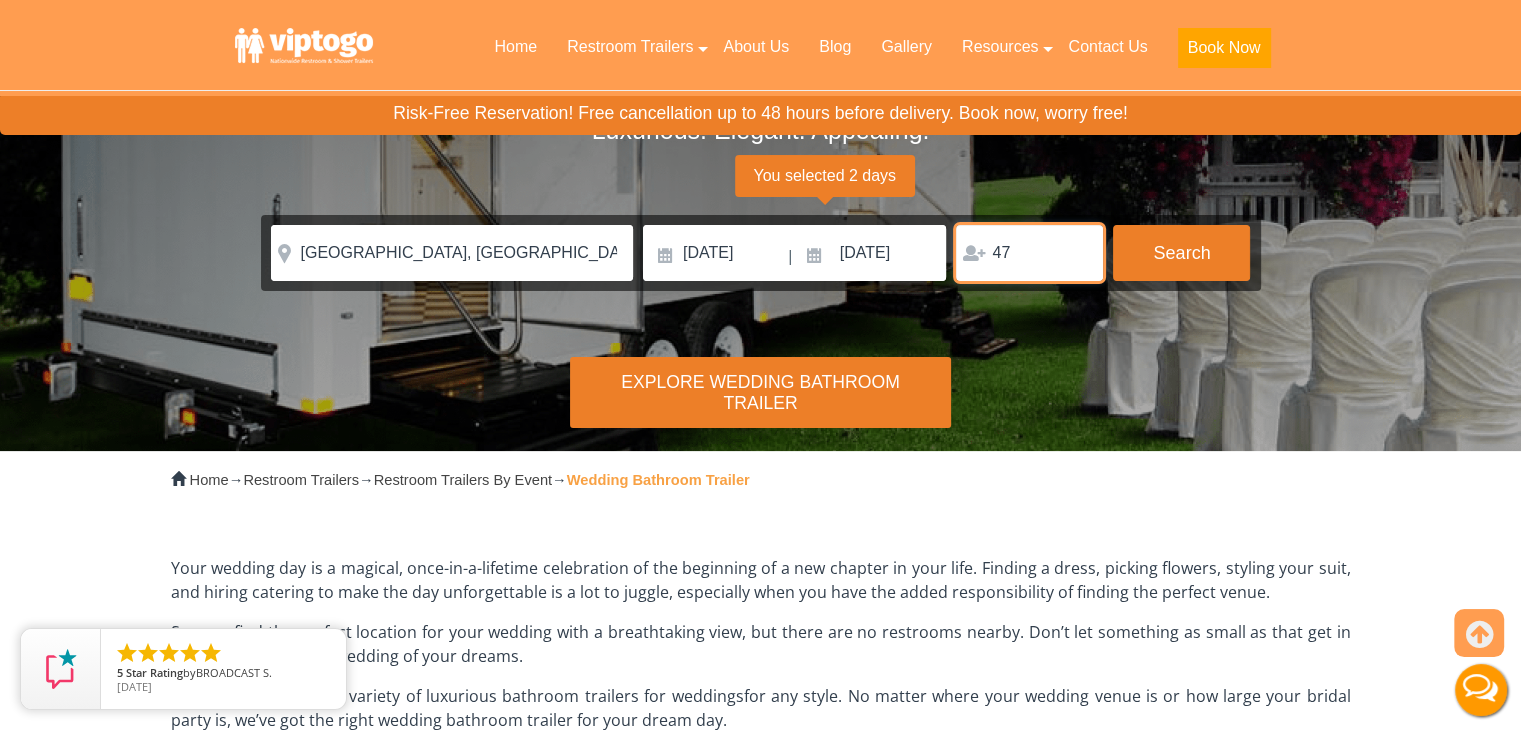 click on "47" at bounding box center [1029, 253] 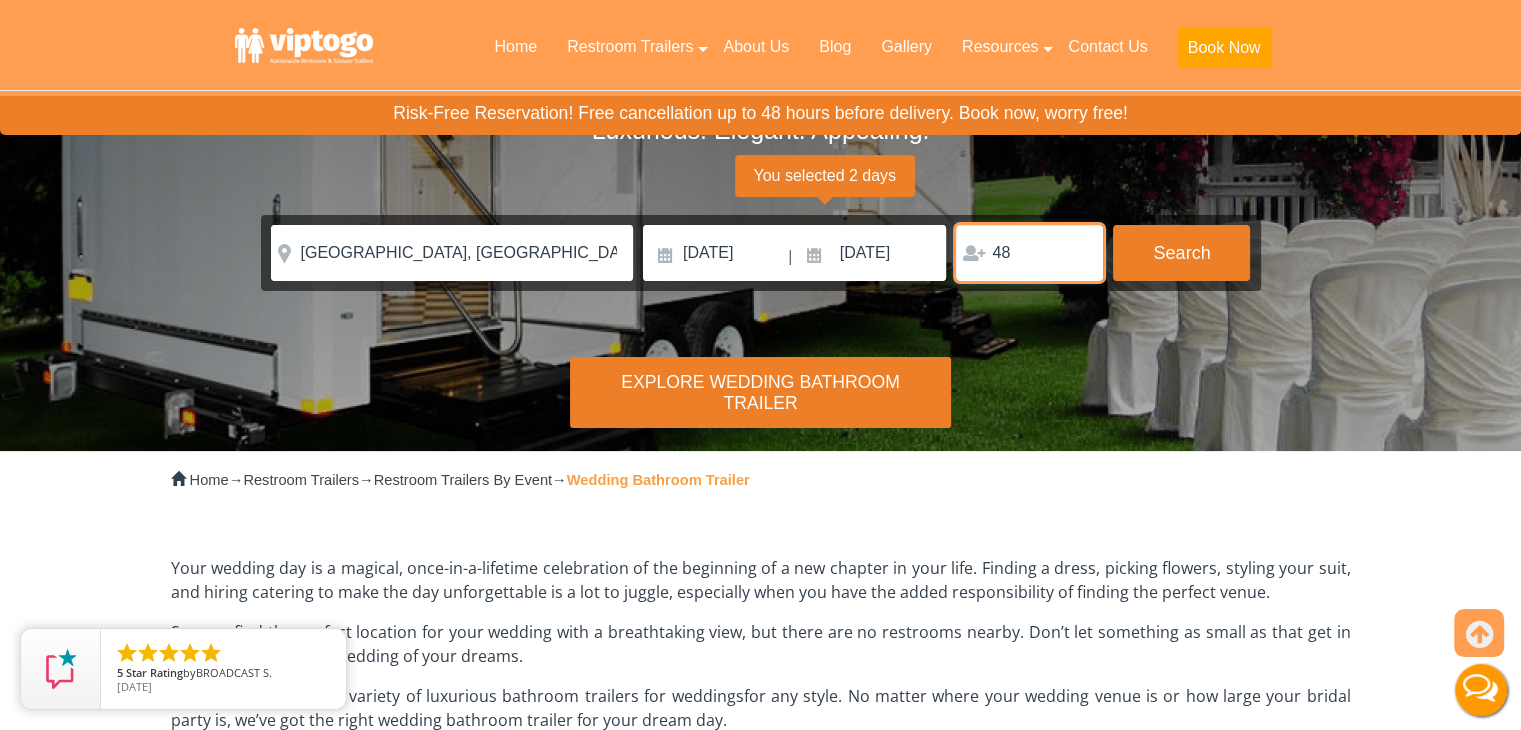 click on "48" at bounding box center [1029, 253] 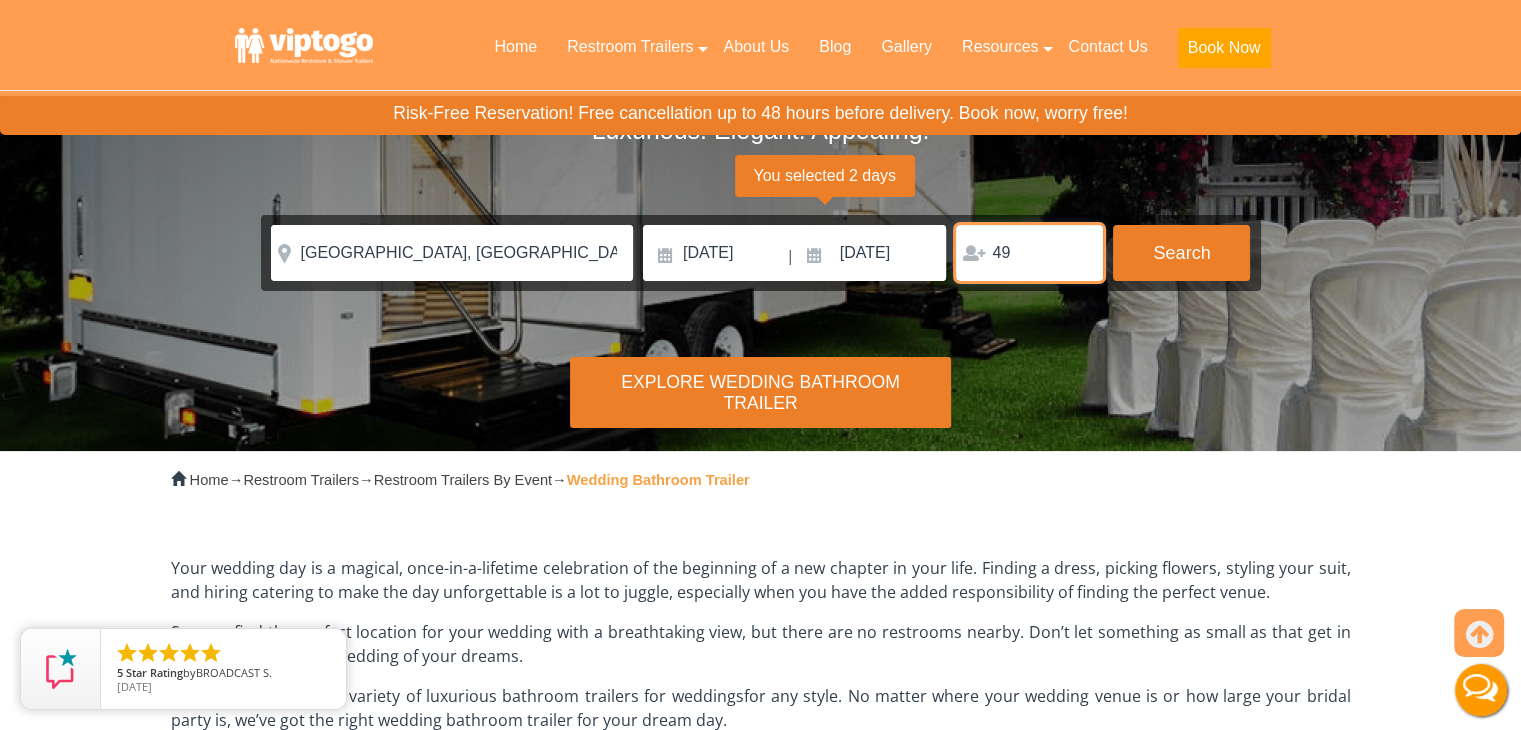 click on "49" at bounding box center [1029, 253] 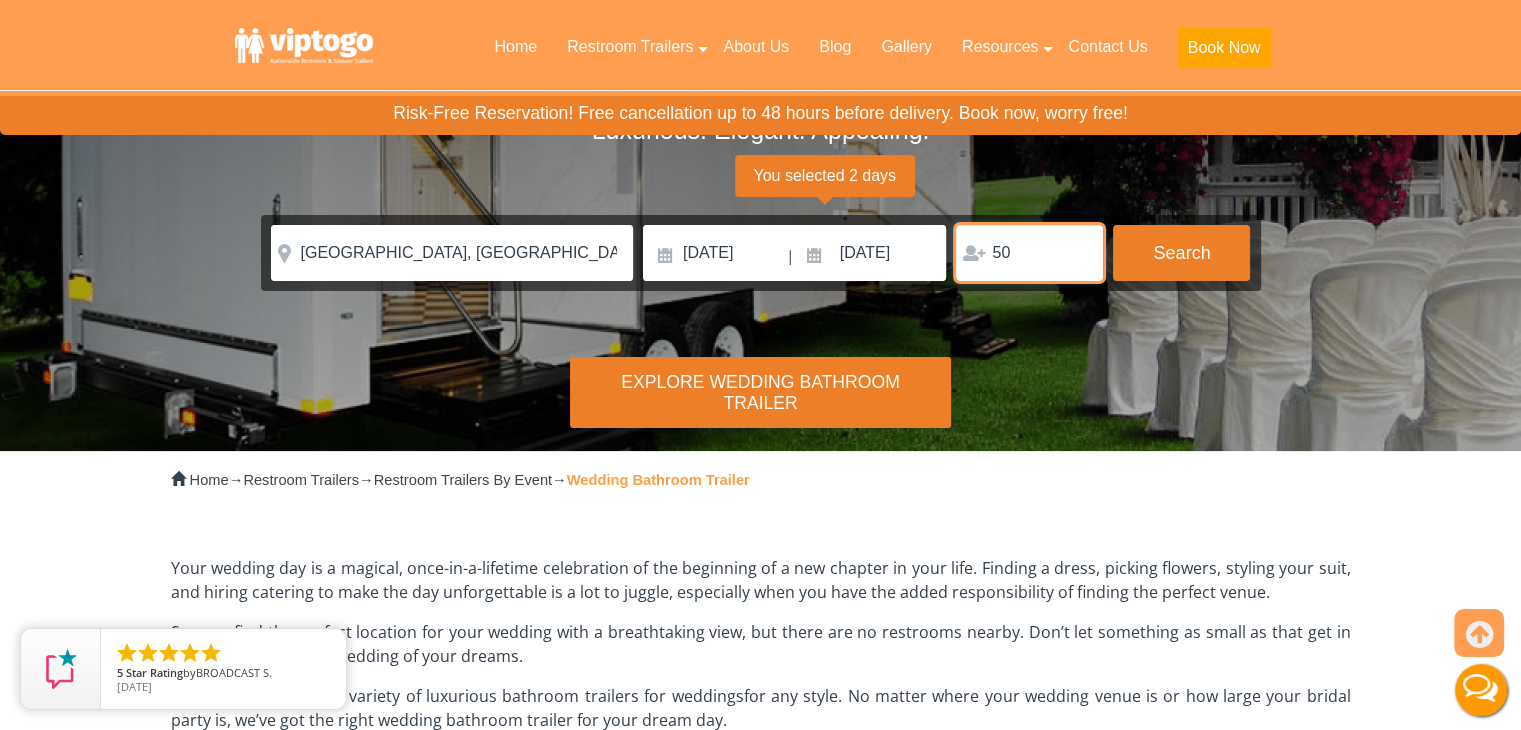 type on "50" 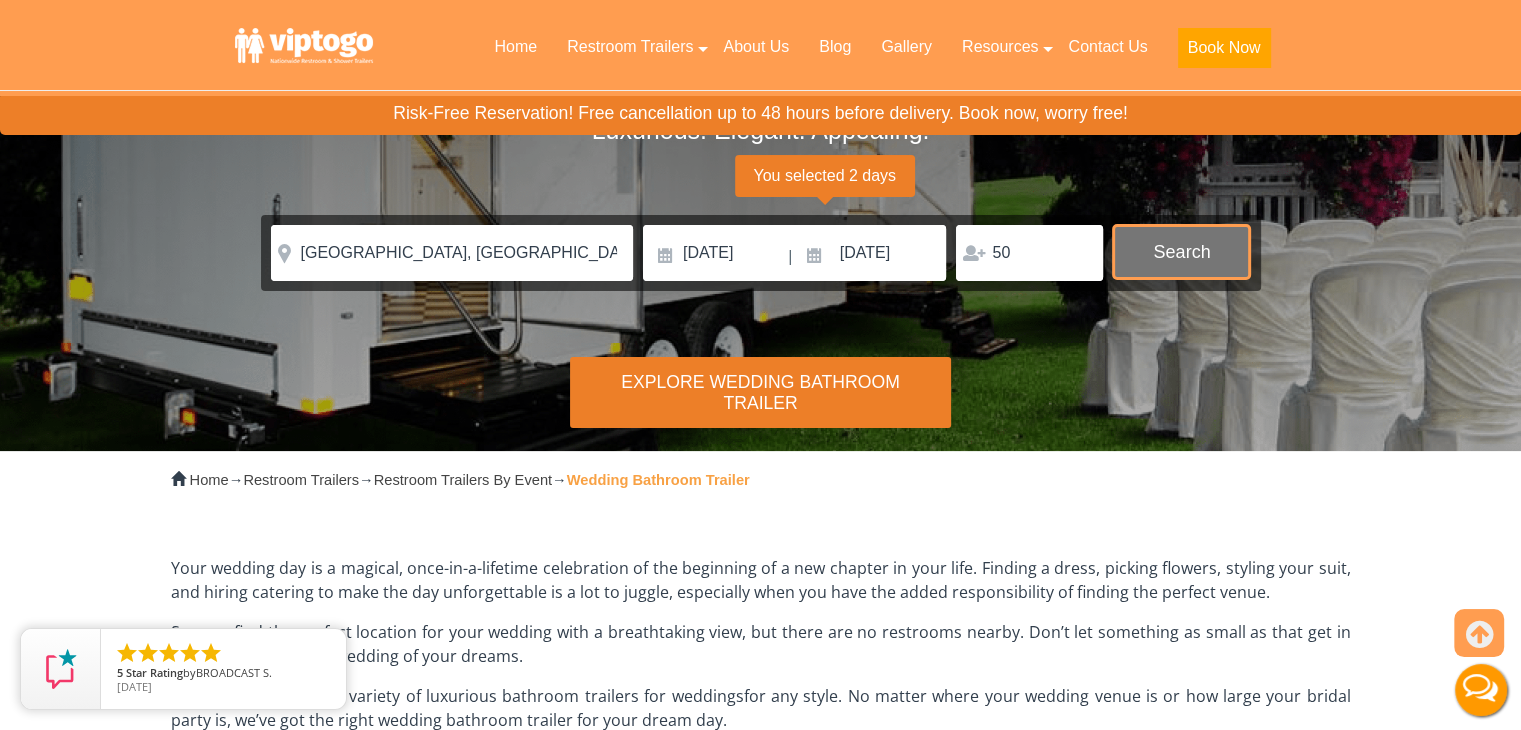 click on "Search" at bounding box center (1181, 252) 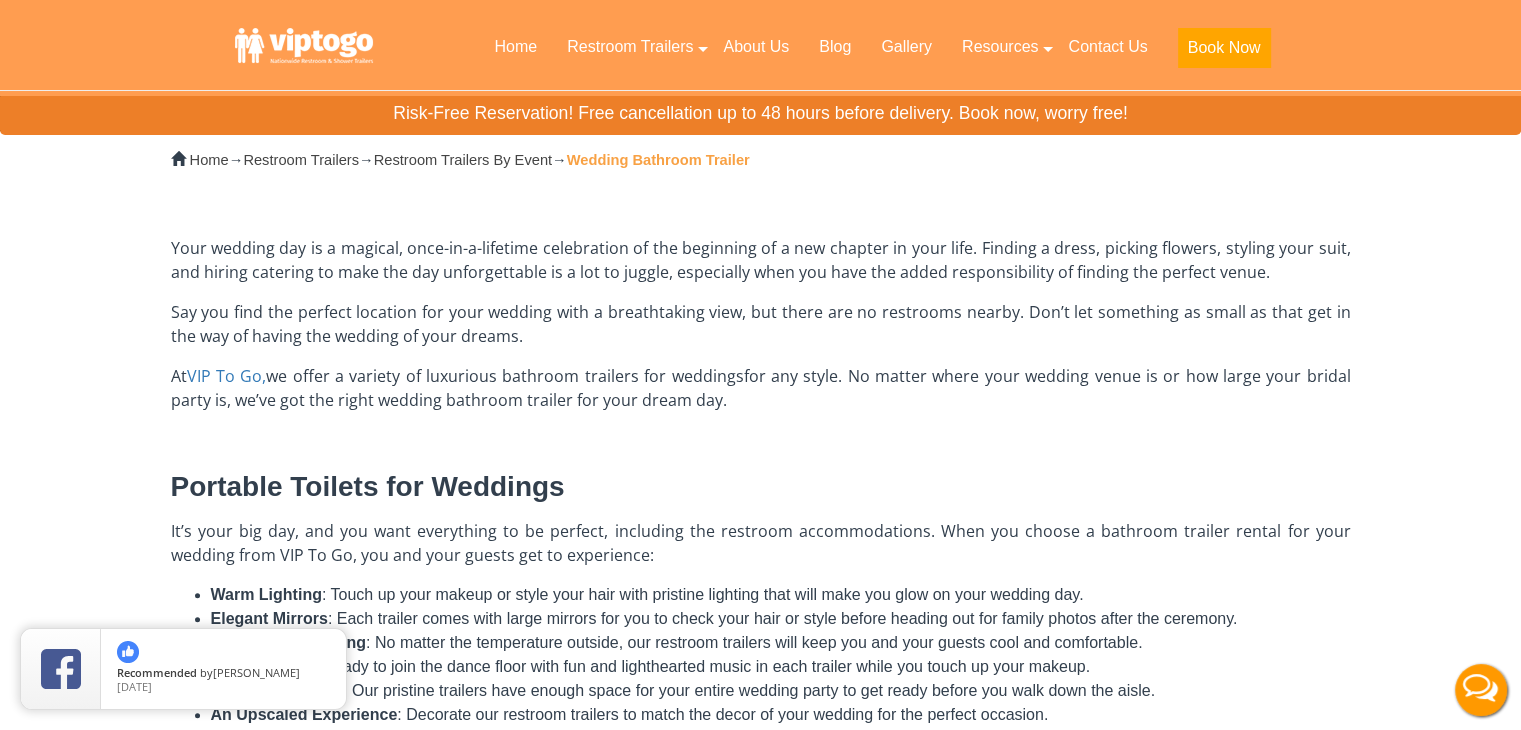 scroll, scrollTop: 0, scrollLeft: 0, axis: both 